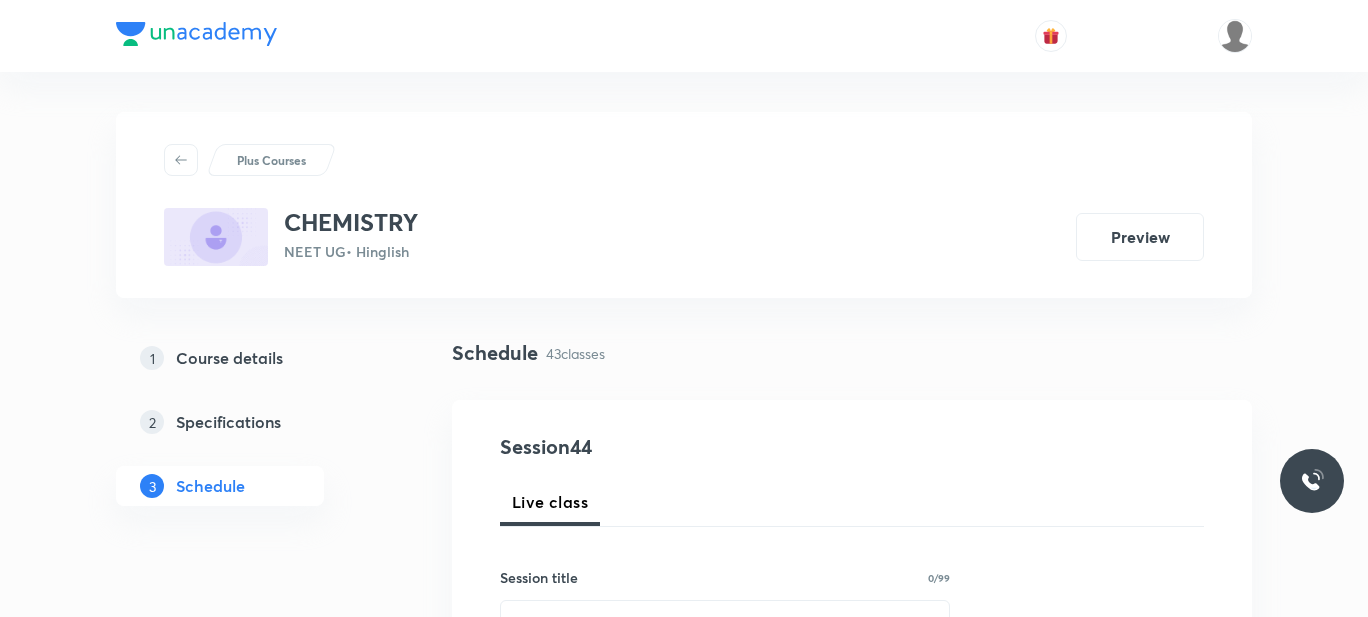 scroll, scrollTop: 0, scrollLeft: 0, axis: both 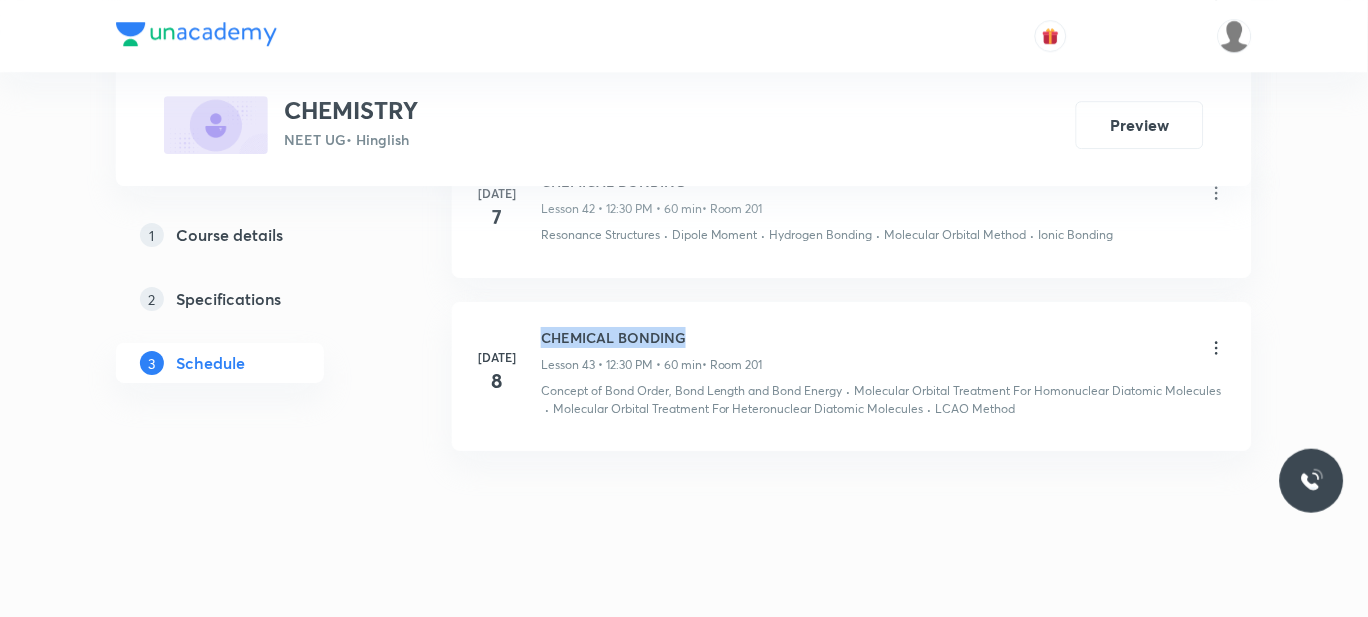 drag, startPoint x: 719, startPoint y: 316, endPoint x: 514, endPoint y: 286, distance: 207.18349 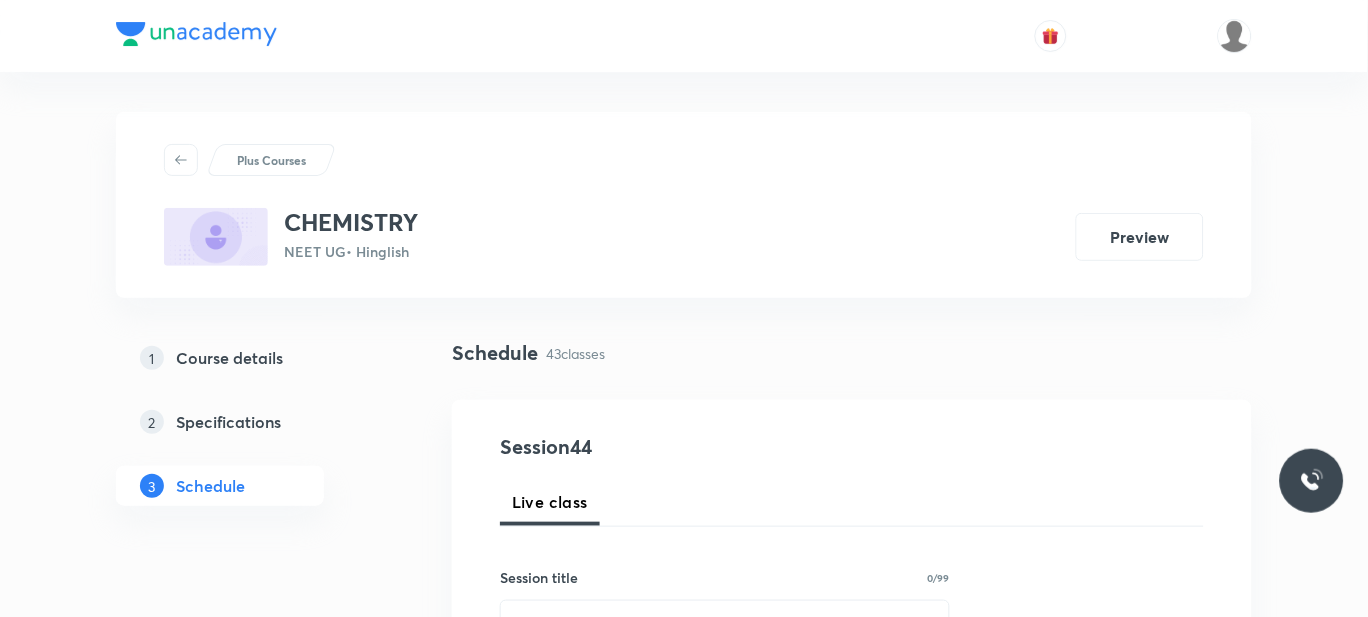 scroll, scrollTop: 152, scrollLeft: 0, axis: vertical 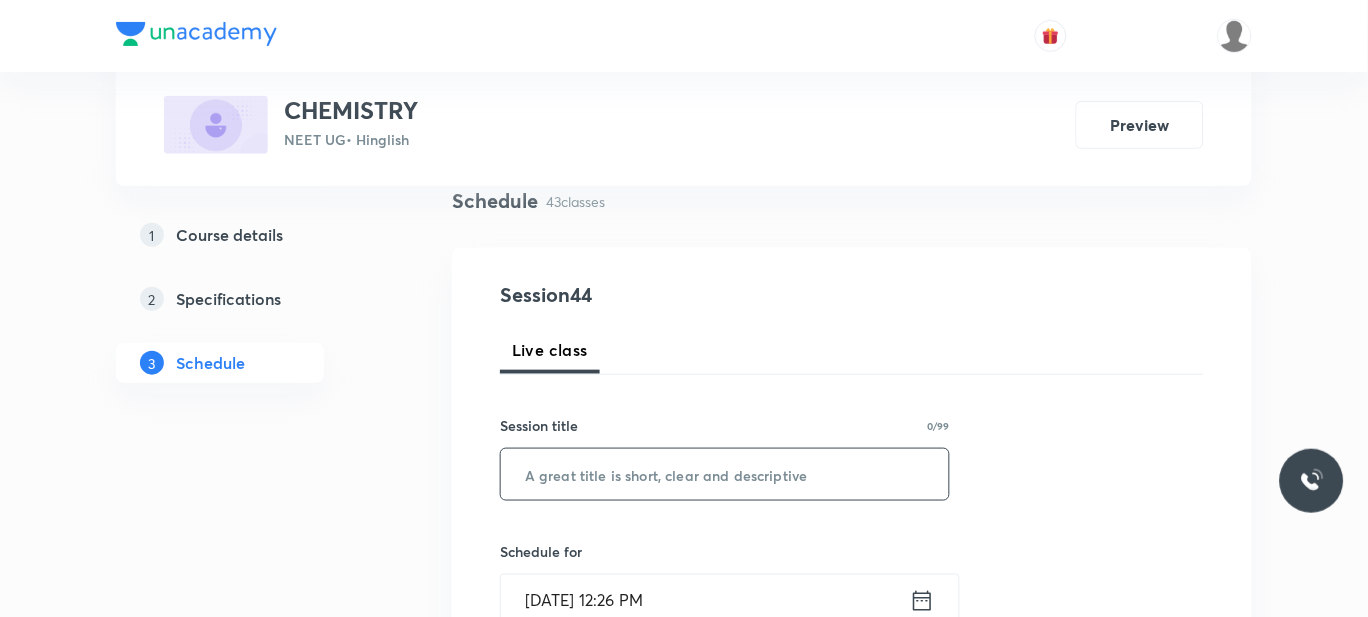 click at bounding box center (725, 474) 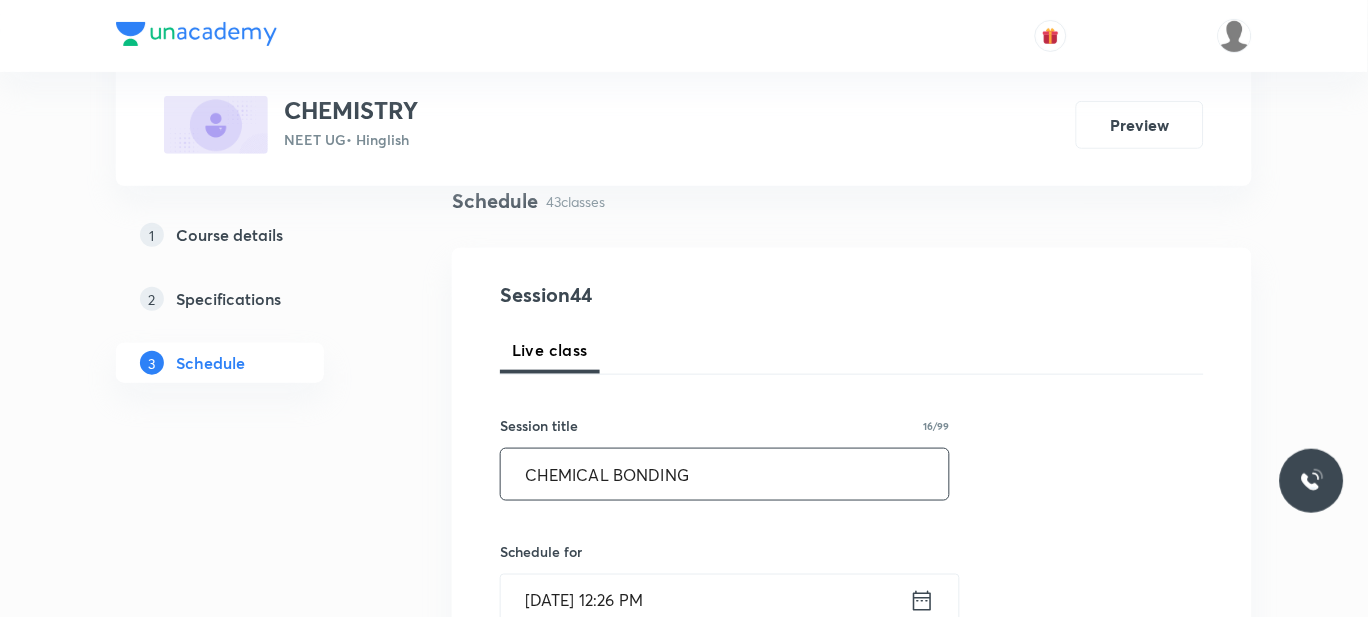 scroll, scrollTop: 319, scrollLeft: 0, axis: vertical 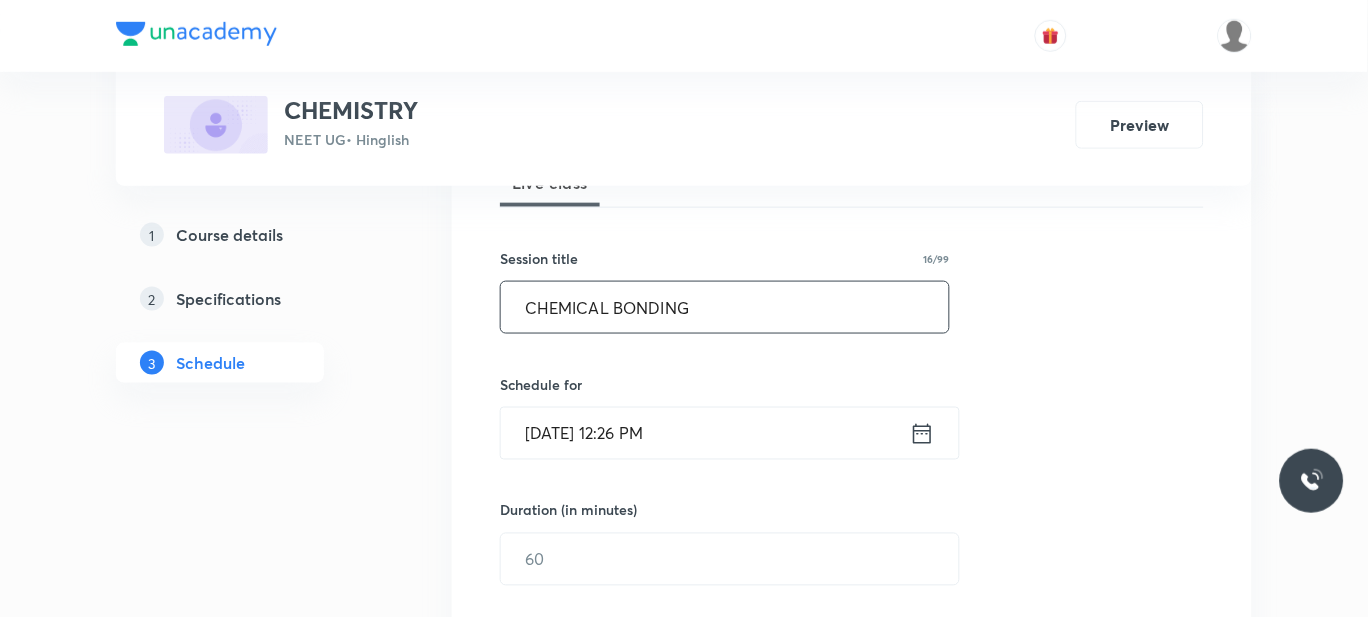 type on "CHEMICAL BONDING" 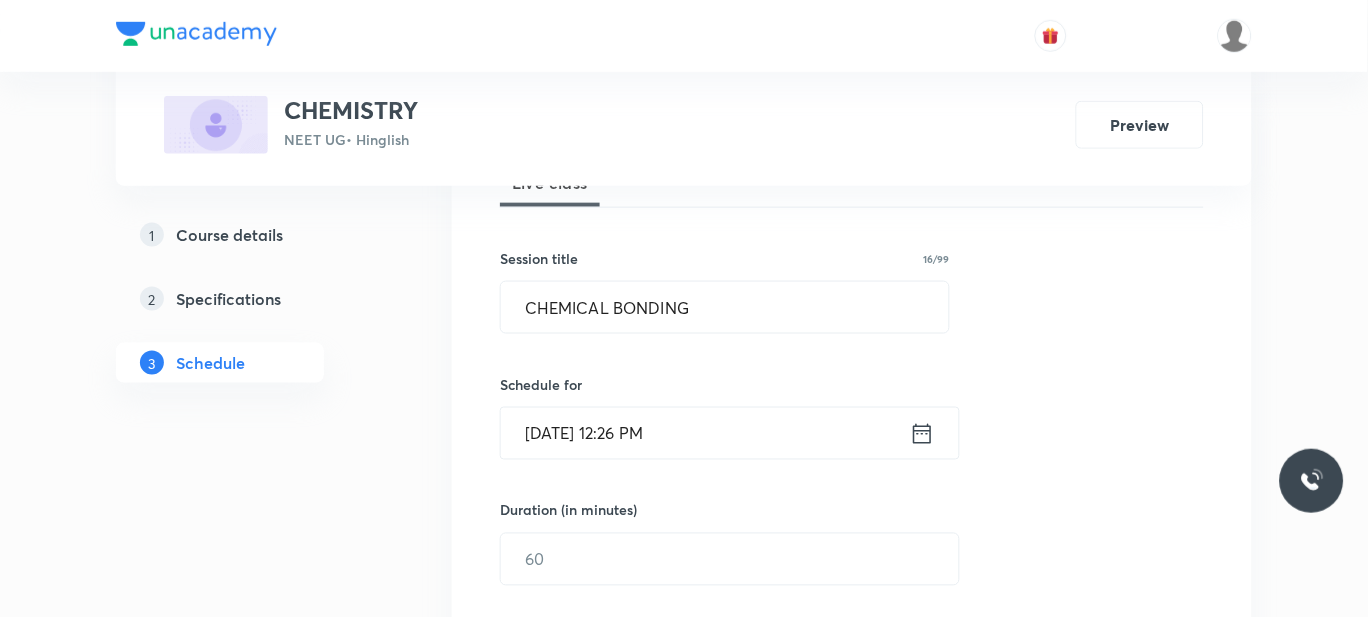 click on "Jul 10, 2025, 12:26 PM" at bounding box center [705, 433] 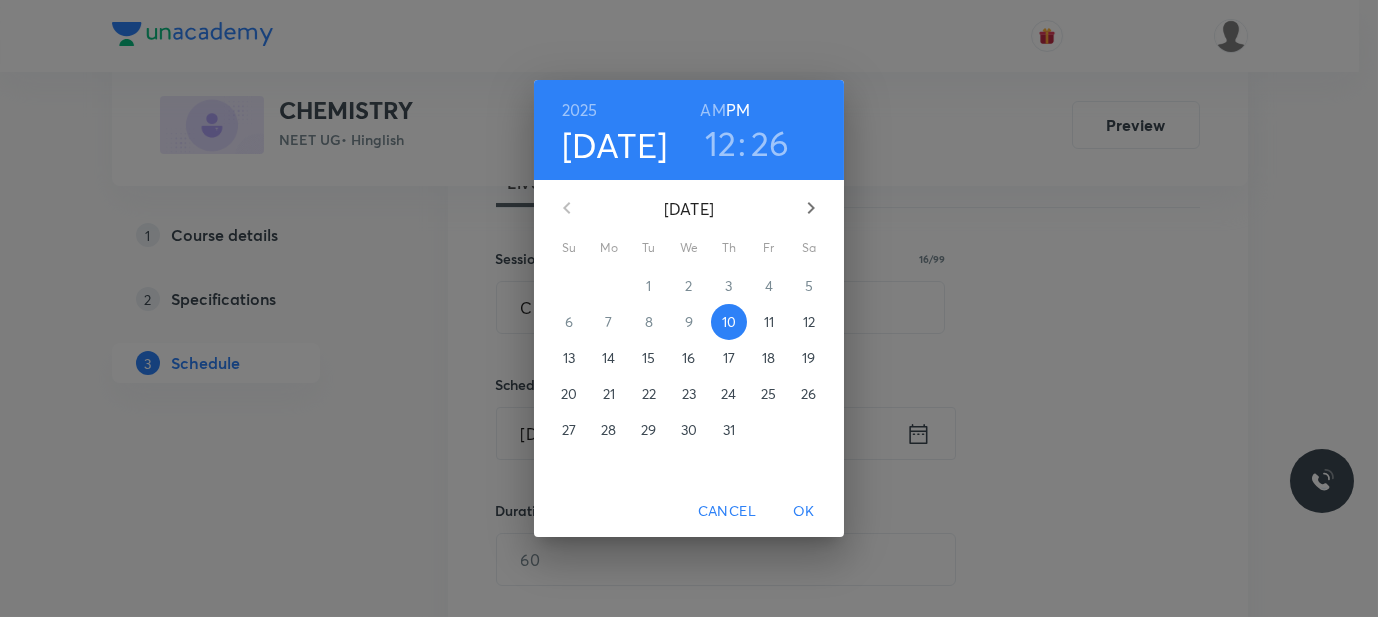 click on "26" at bounding box center (770, 143) 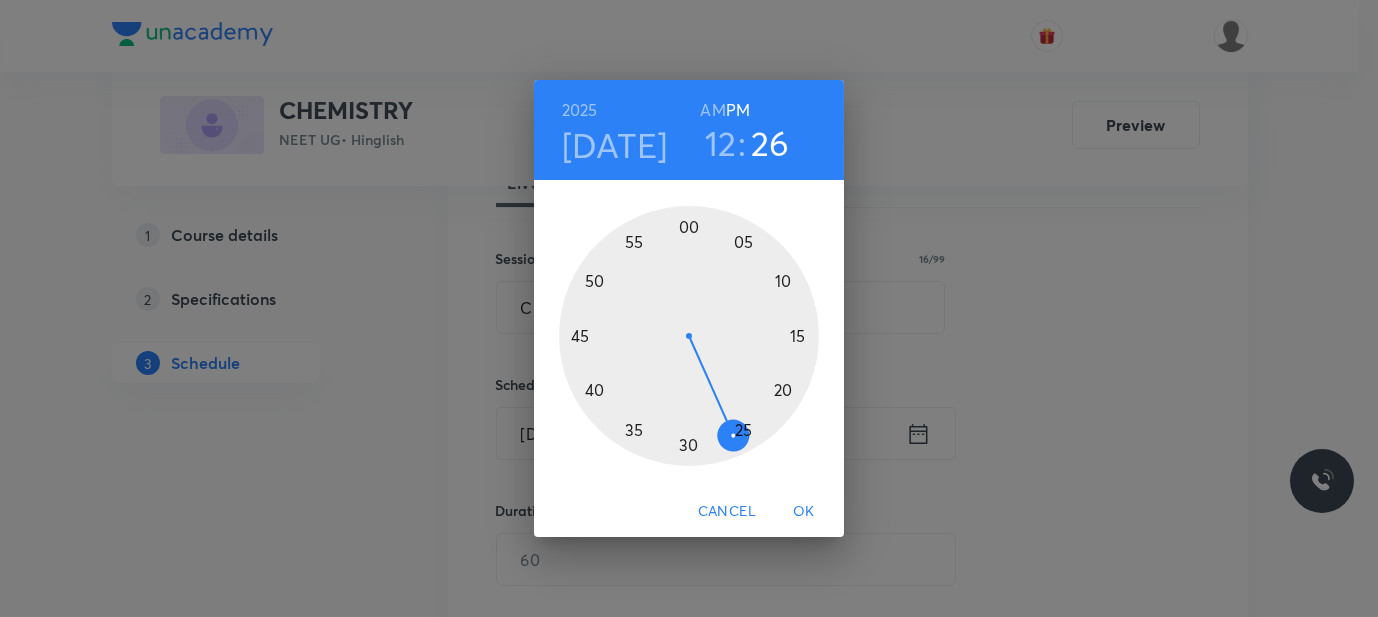click at bounding box center [689, 336] 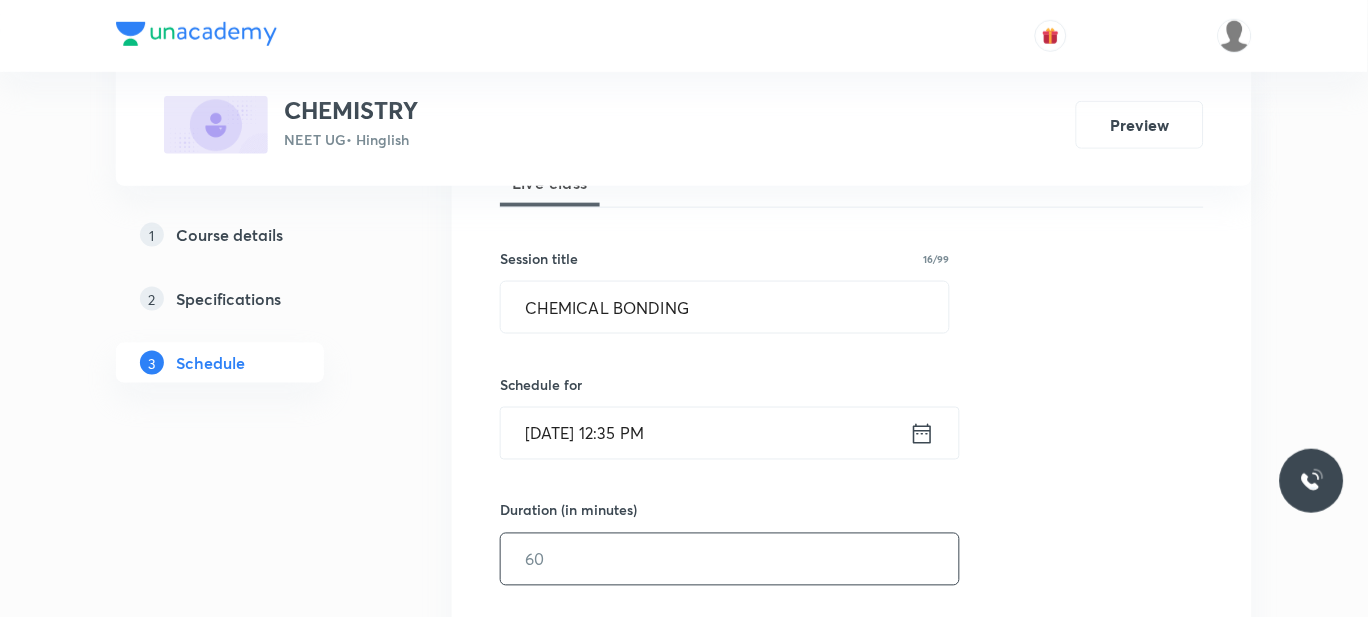 click at bounding box center [730, 559] 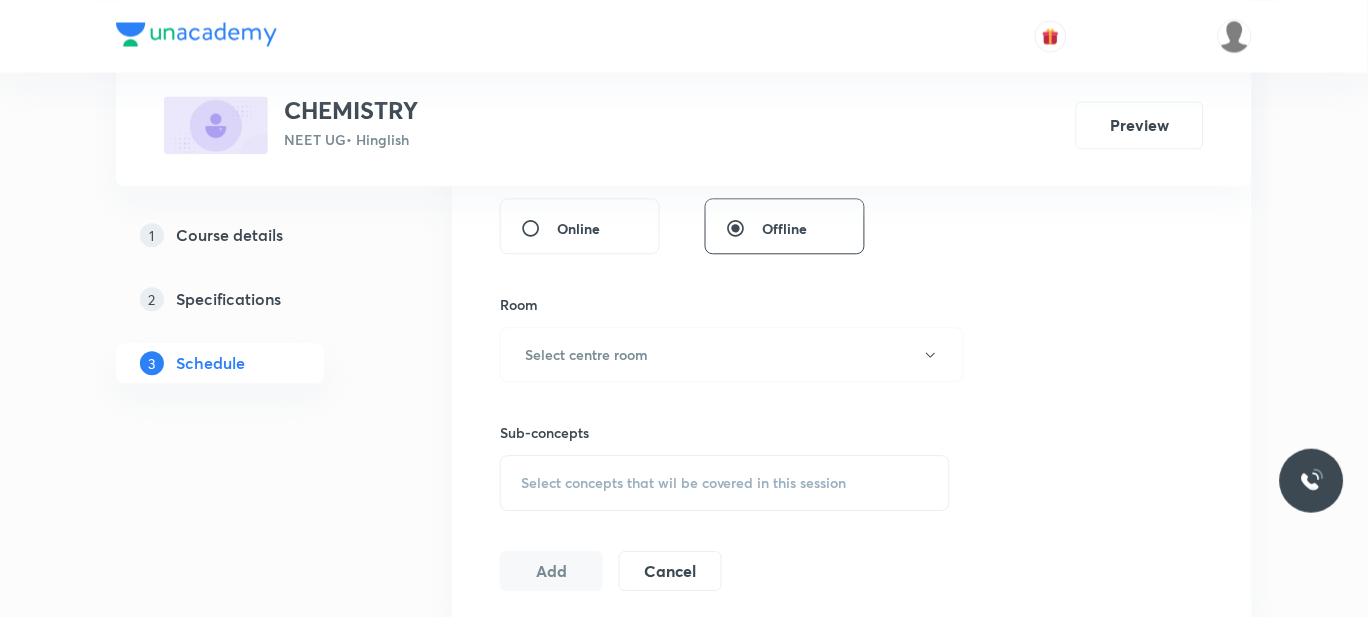 scroll, scrollTop: 781, scrollLeft: 0, axis: vertical 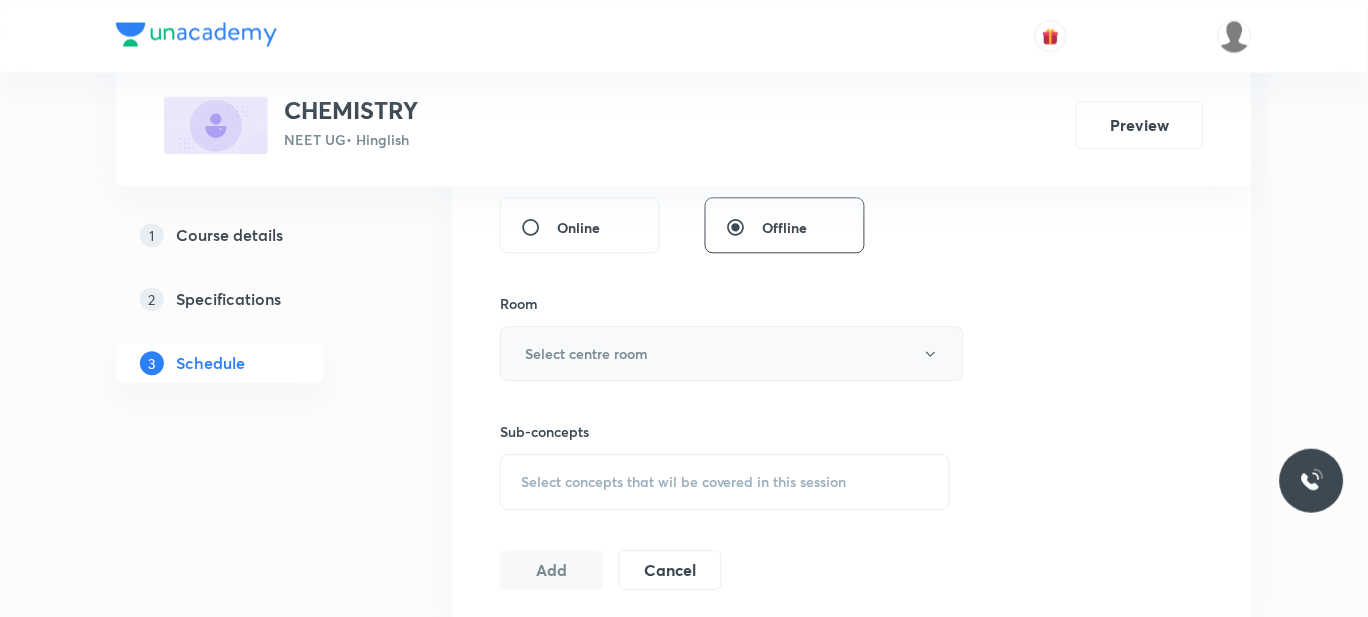 type on "60" 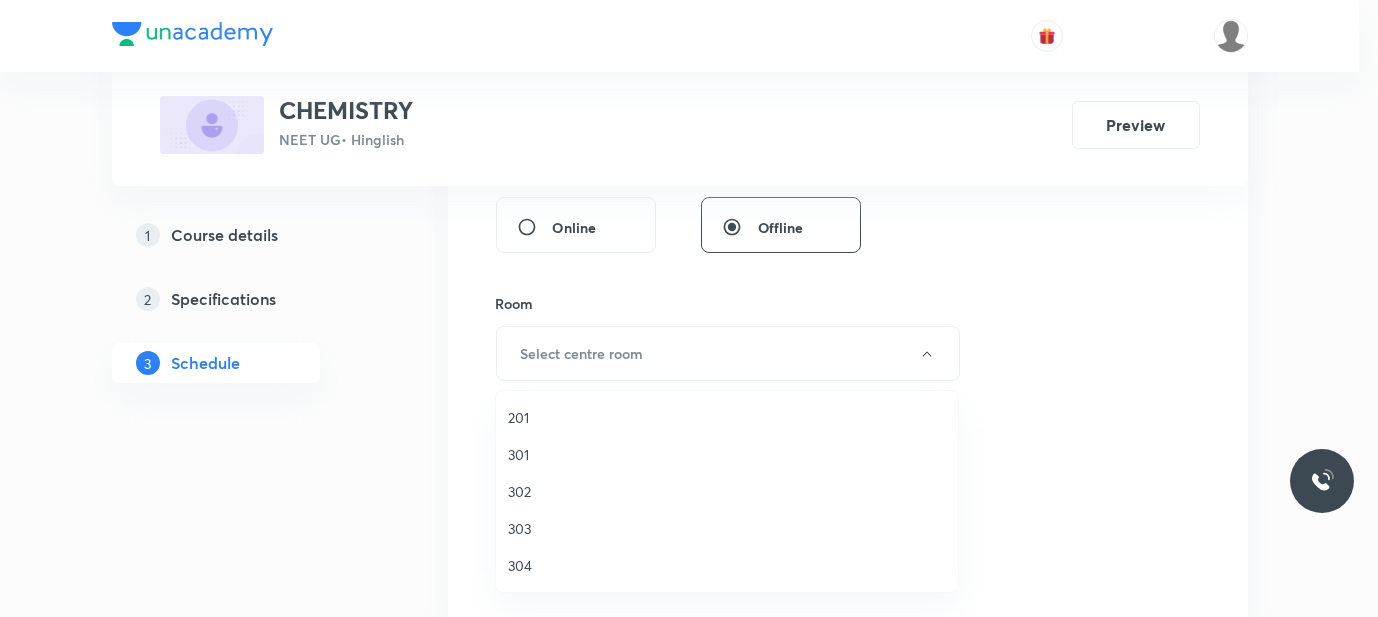 click on "201" at bounding box center [727, 417] 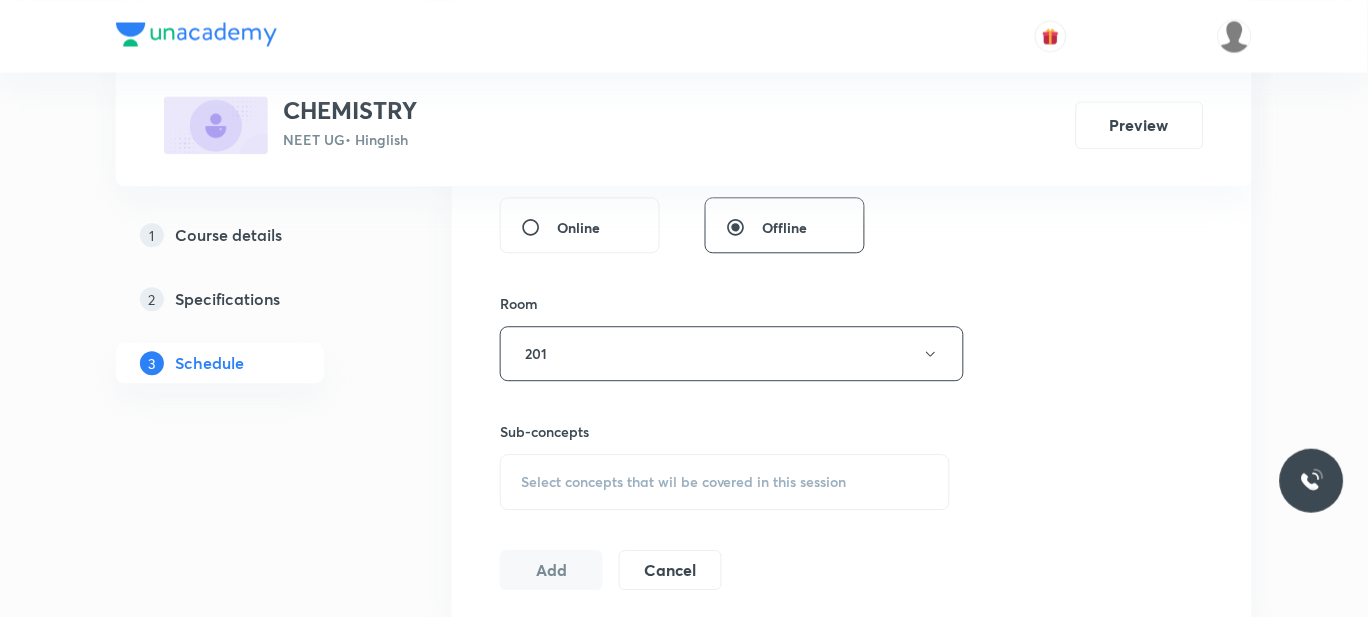 scroll, scrollTop: 921, scrollLeft: 0, axis: vertical 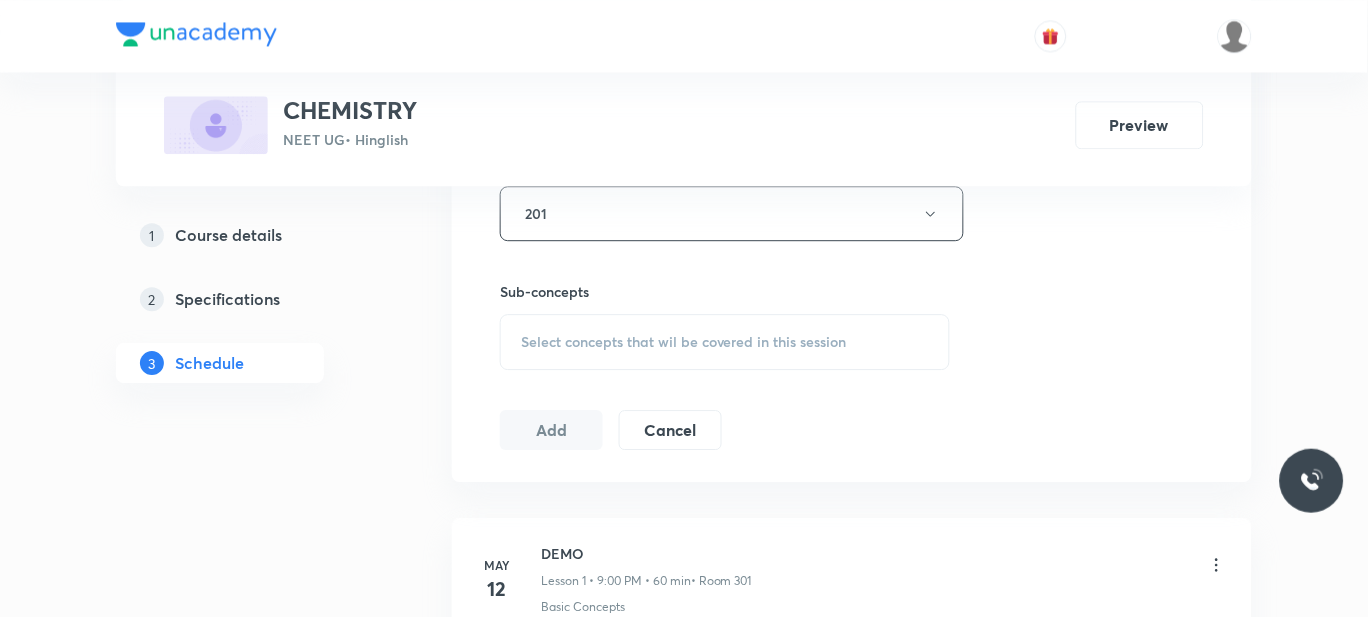 click on "Select concepts that wil be covered in this session" at bounding box center [684, 342] 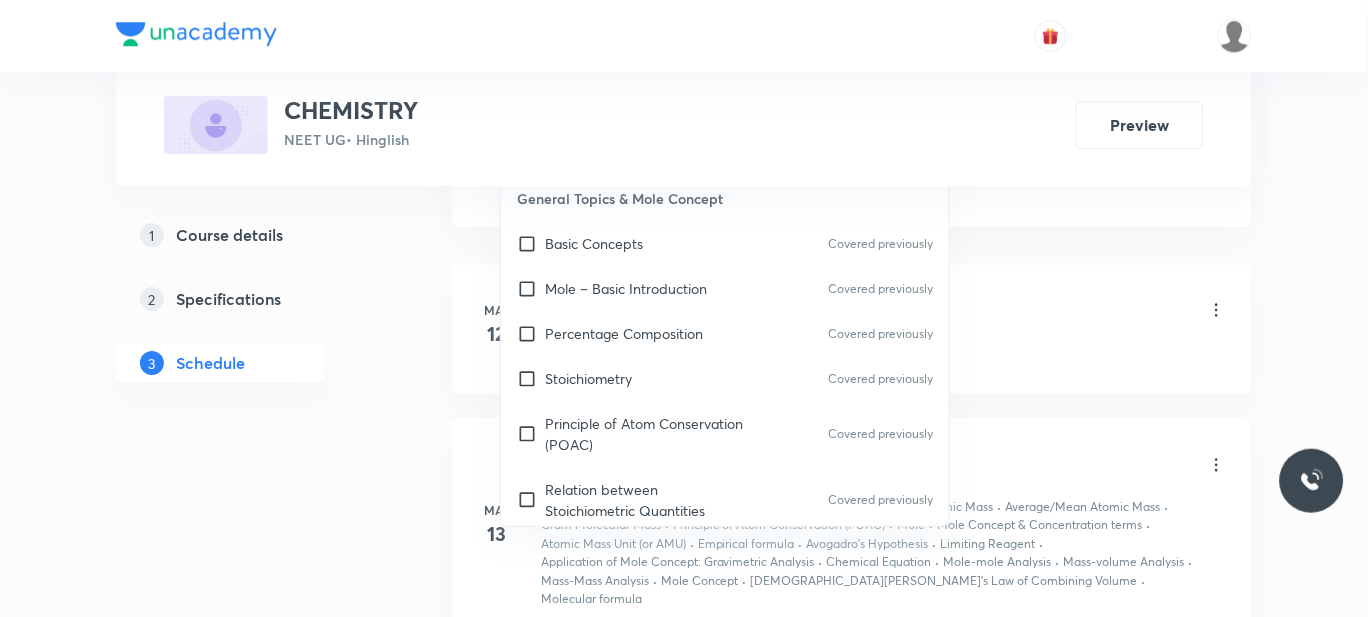scroll, scrollTop: 1145, scrollLeft: 0, axis: vertical 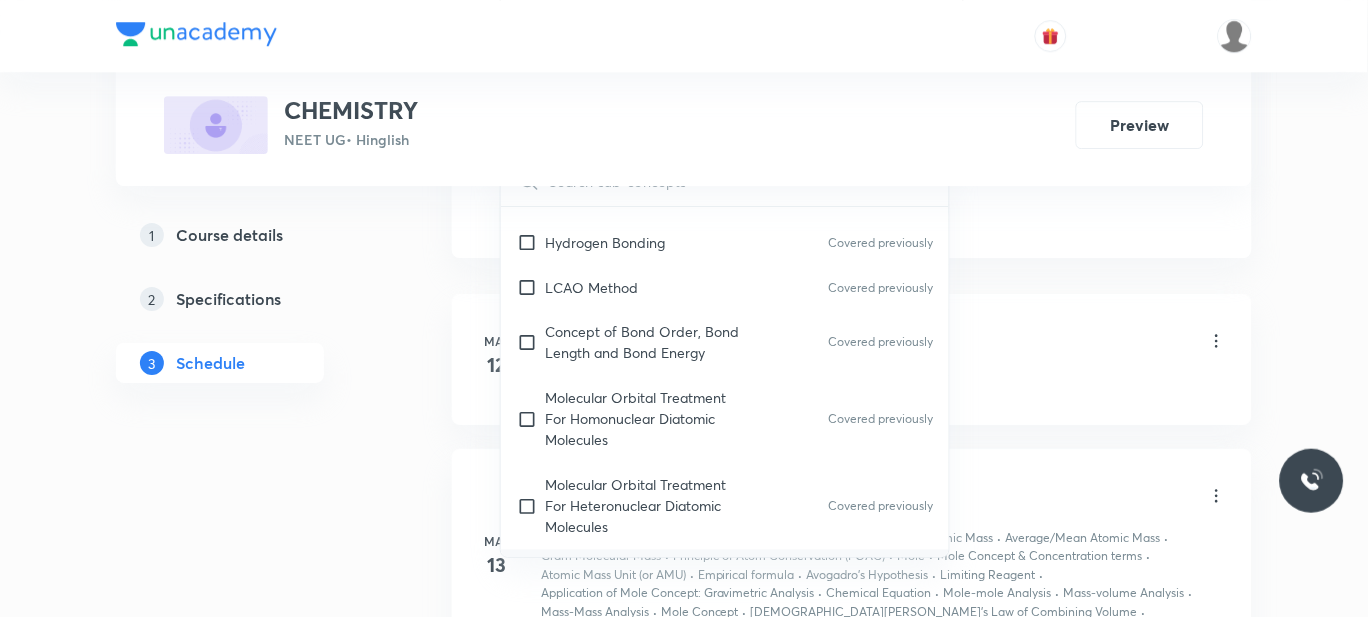 click on "The Metallic Bond" at bounding box center (602, 572) 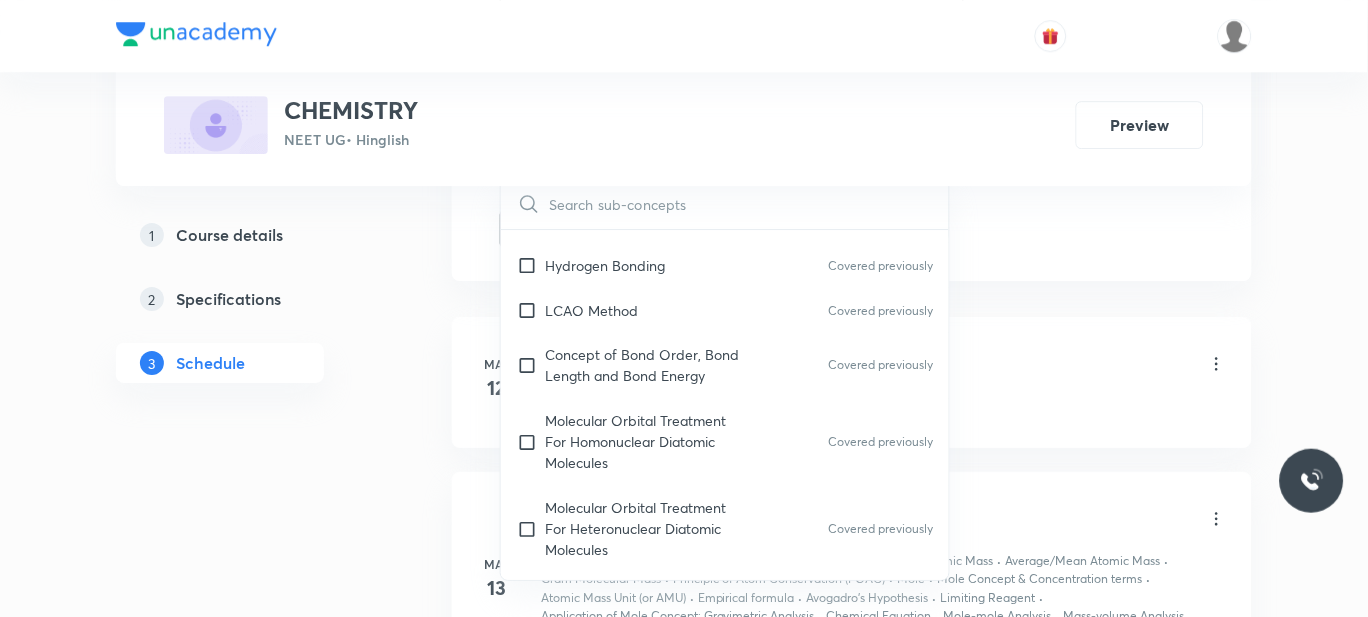 click on "Theories Of Bonding In Metals" at bounding box center [642, 640] 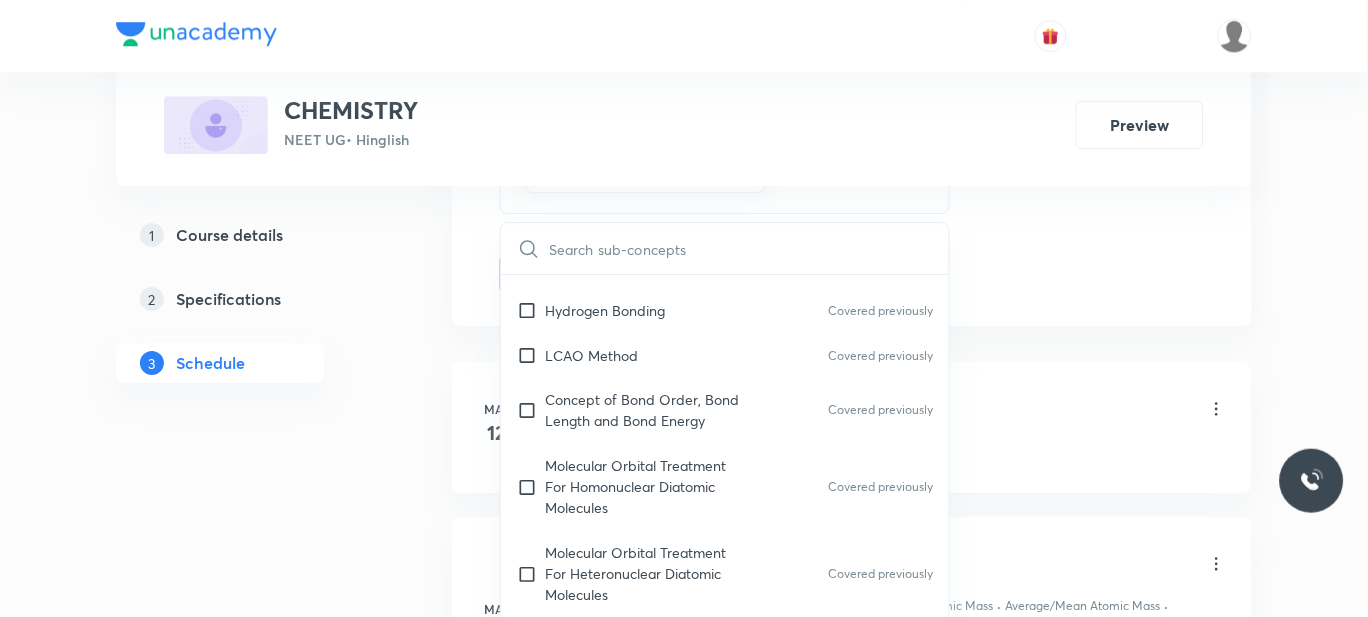 click on "Weak Forces" at bounding box center (586, 730) 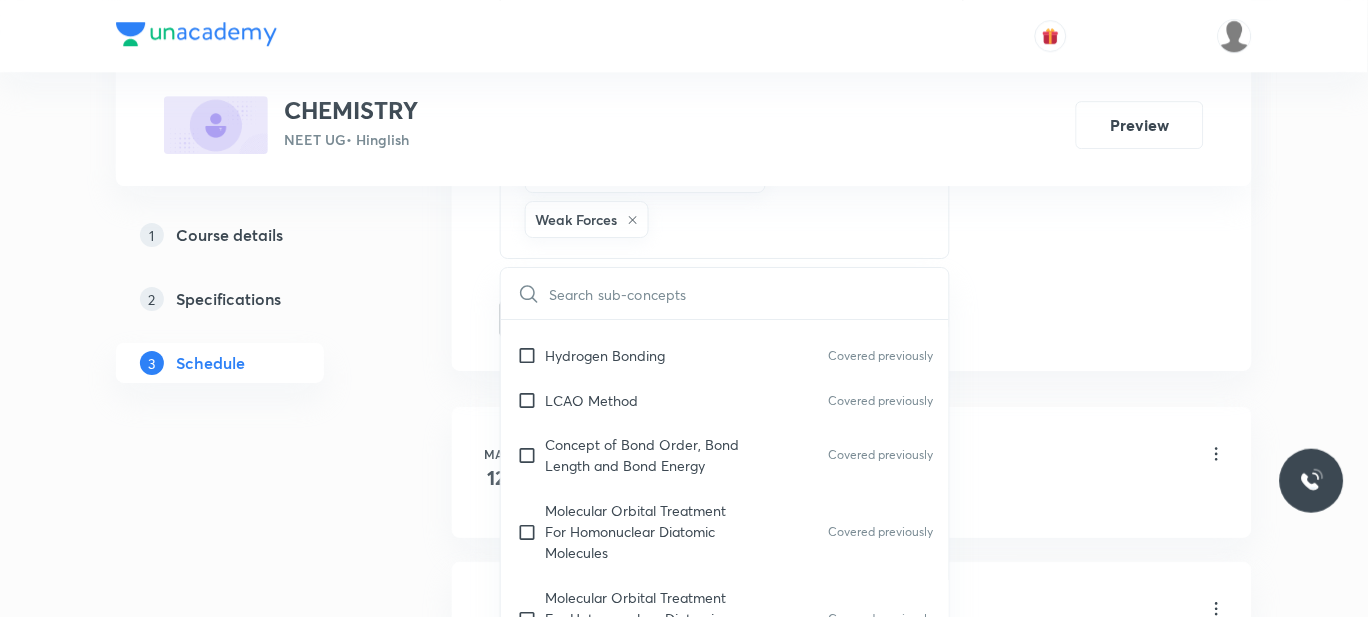 checkbox on "true" 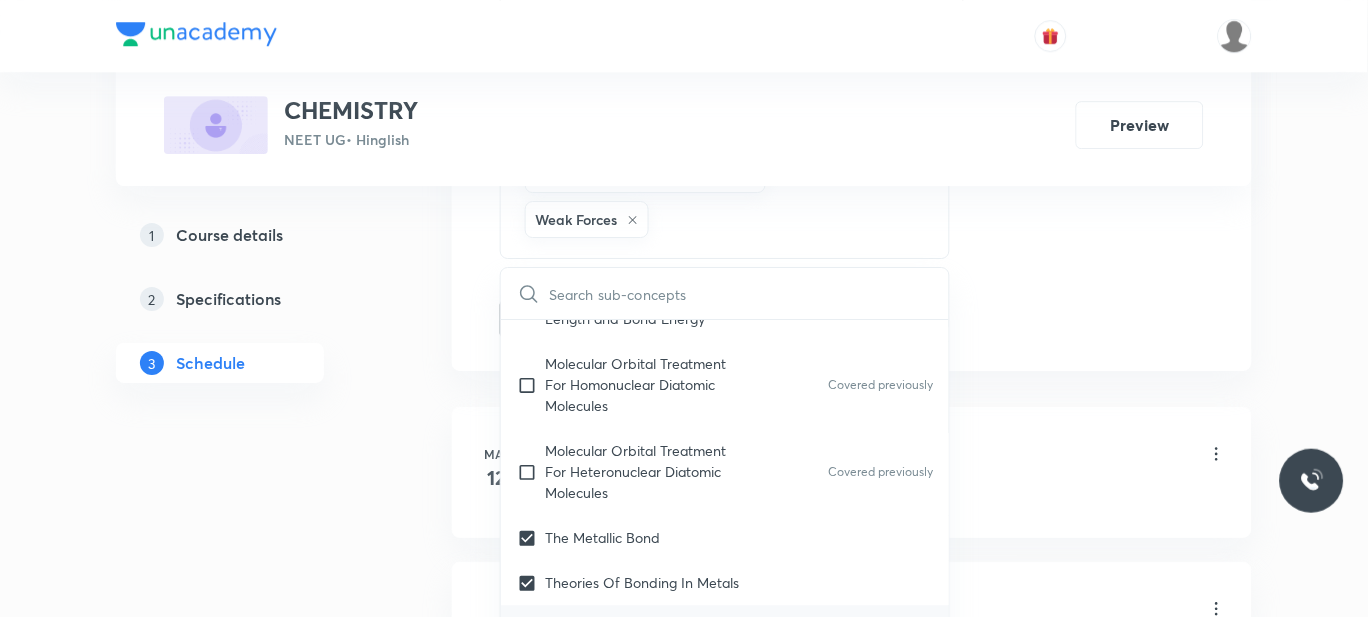 scroll, scrollTop: 10826, scrollLeft: 0, axis: vertical 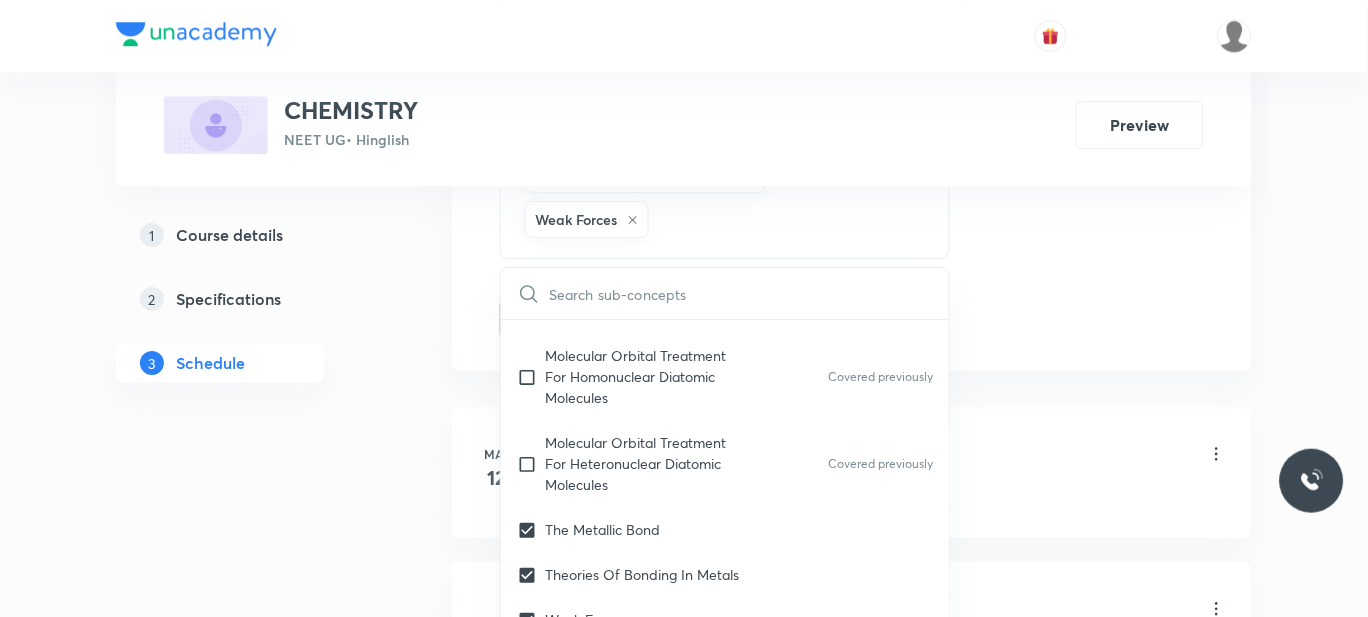 click on "Interactions between Ions and Covalent Molecules" at bounding box center (725, 664) 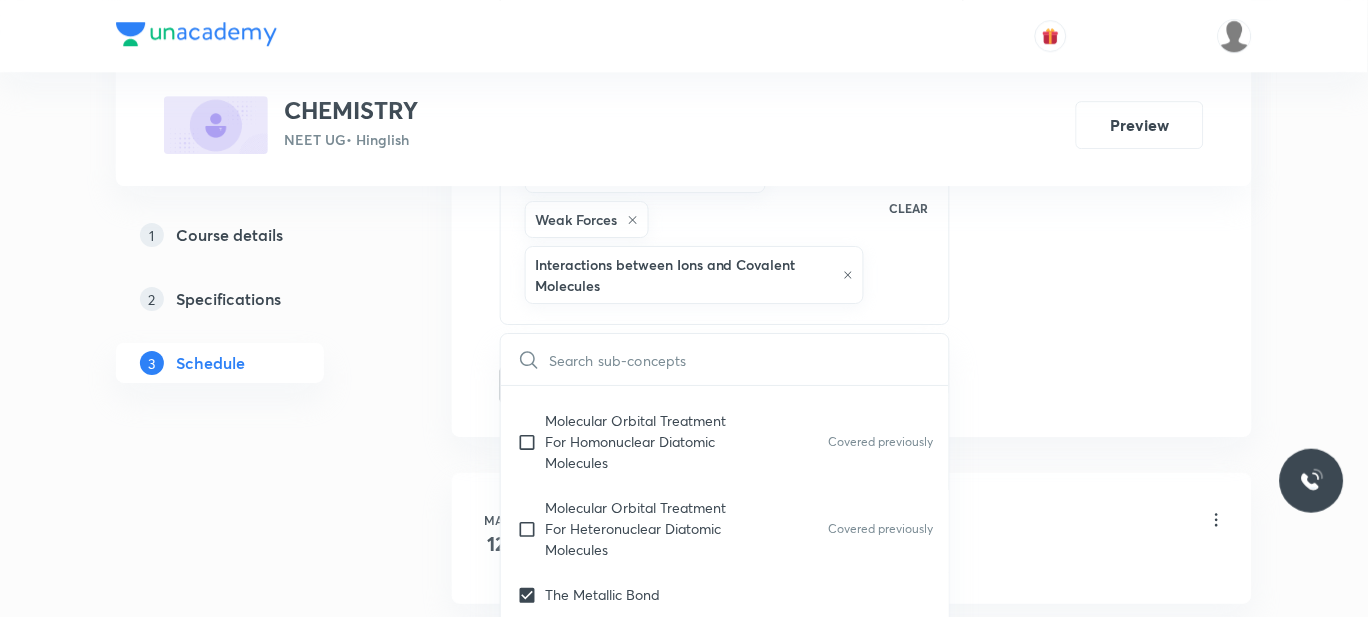 scroll, scrollTop: 10932, scrollLeft: 0, axis: vertical 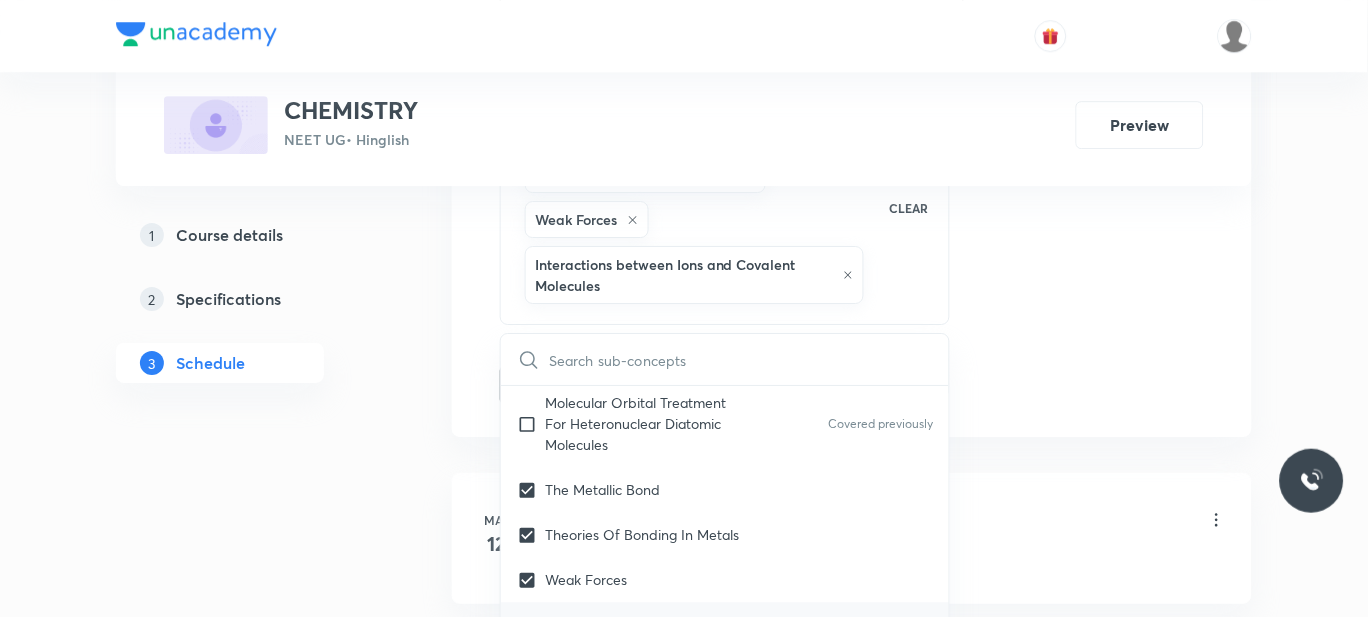 click on "The Ionic Bond" at bounding box center (593, 669) 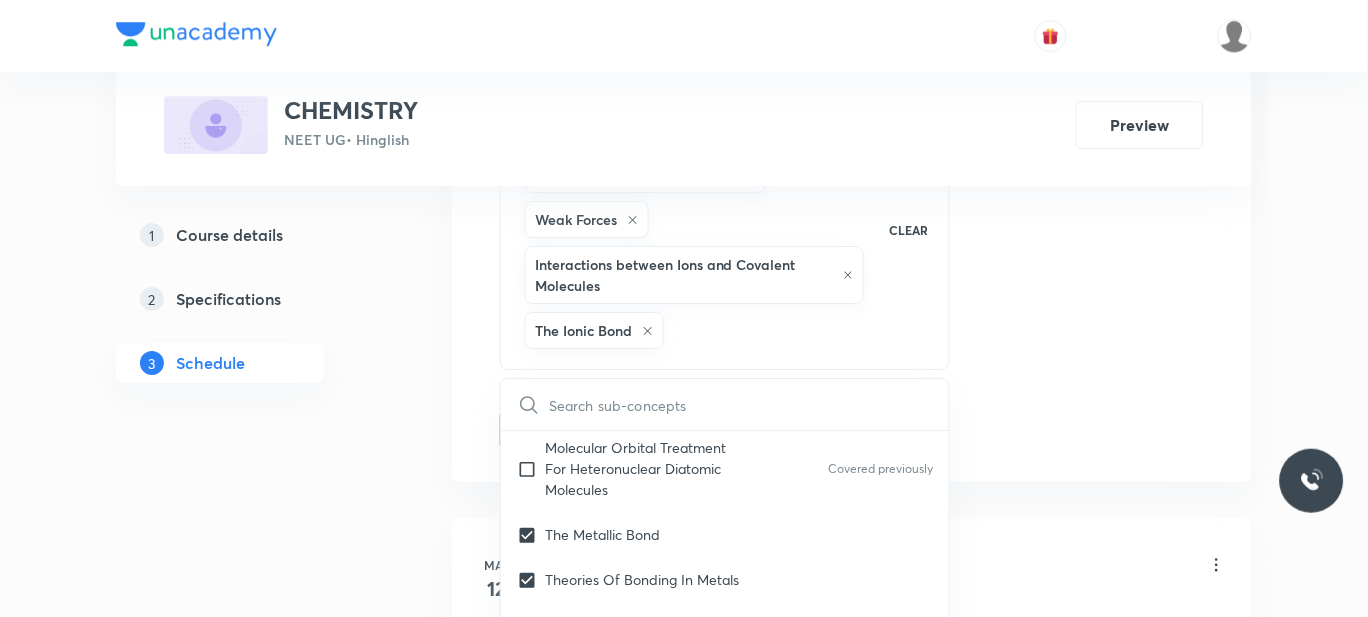 click on "Plus Courses CHEMISTRY NEET UG  • Hinglish Preview 1 Course details 2 Specifications 3 Schedule Schedule 43  classes Session  44 Live class Session title 16/99 CHEMICAL BONDING ​ Schedule for Jul 10, 2025, 12:35 PM ​ Duration (in minutes) 60 ​   Session type Online Offline Room 201 Sub-concepts The Metallic Bond Theories Of Bonding In Metals Weak Forces Interactions between Ions and Covalent Molecules The Ionic Bond CLEAR ​ General Topics & Mole Concept Basic Concepts Covered previously Mole – Basic Introduction Covered previously Percentage Composition Covered previously Stoichiometry Covered previously Principle of Atom Conservation (POAC) Covered previously Relation between Stoichiometric Quantities Covered previously Application of Mole Concept: Gravimetric Analysis Covered previously Electronic Configuration Of Atoms (Hund's rule) Covered previously  Quantum Numbers (Magnetic Quantum no.) Covered previously Quantum Numbers(Pauli's Exclusion law) Covered previously Covered previously Spectrum" at bounding box center (684, 3485) 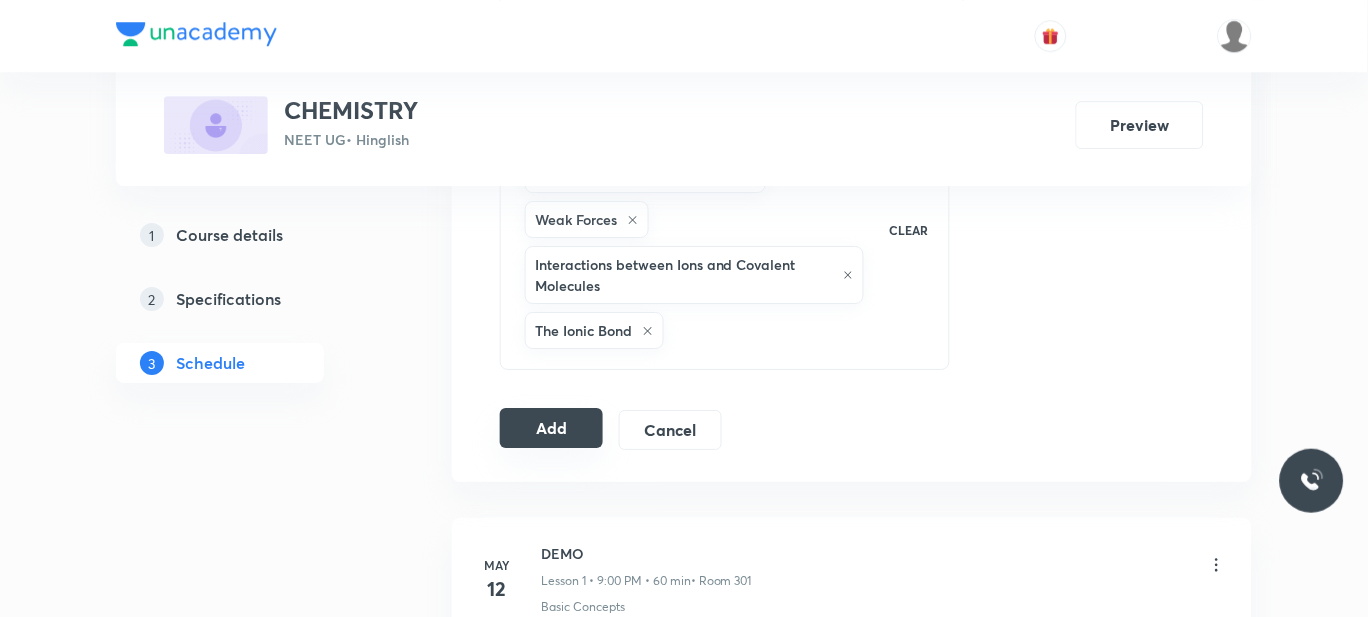 click on "Add" at bounding box center [551, 428] 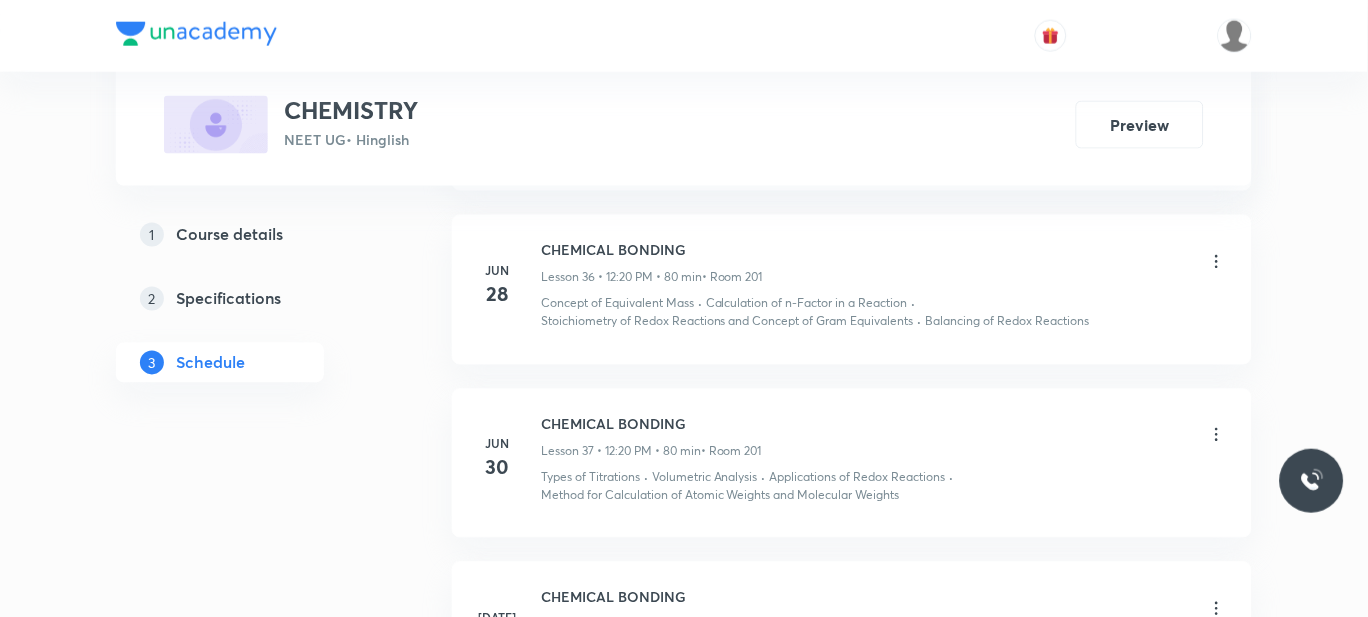 click on "Lesson 37 • 12:20 PM • 80 min" at bounding box center (621, 452) 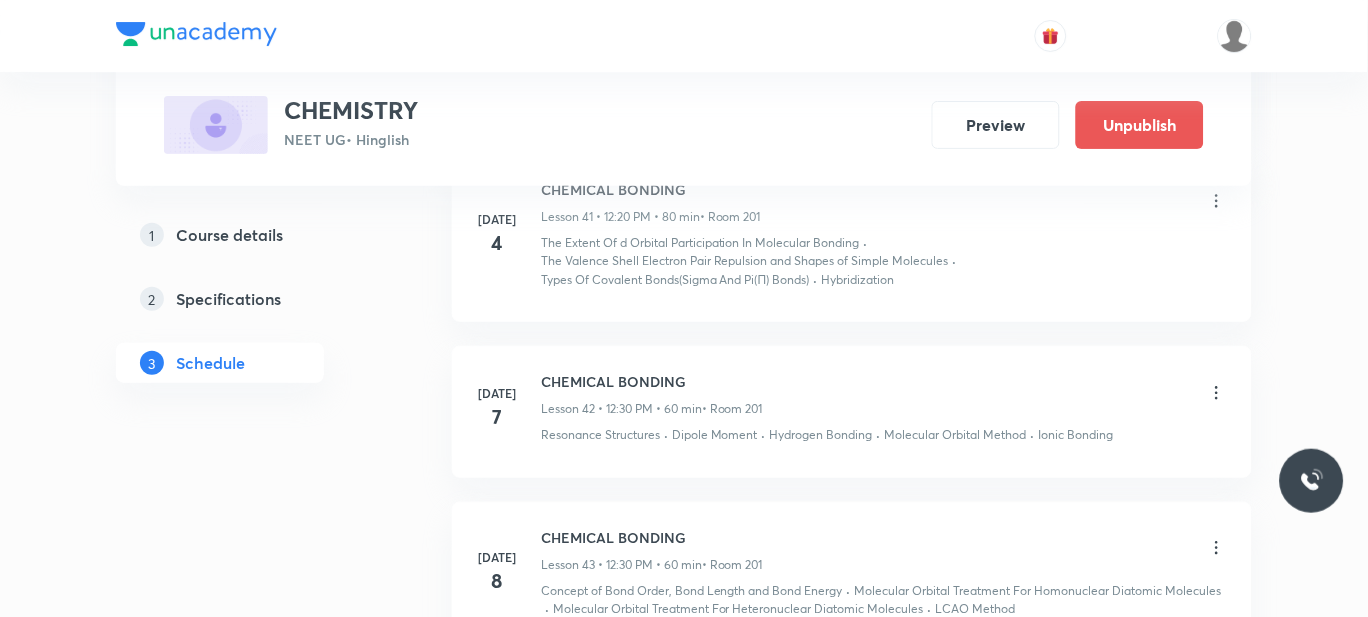 scroll, scrollTop: 7577, scrollLeft: 0, axis: vertical 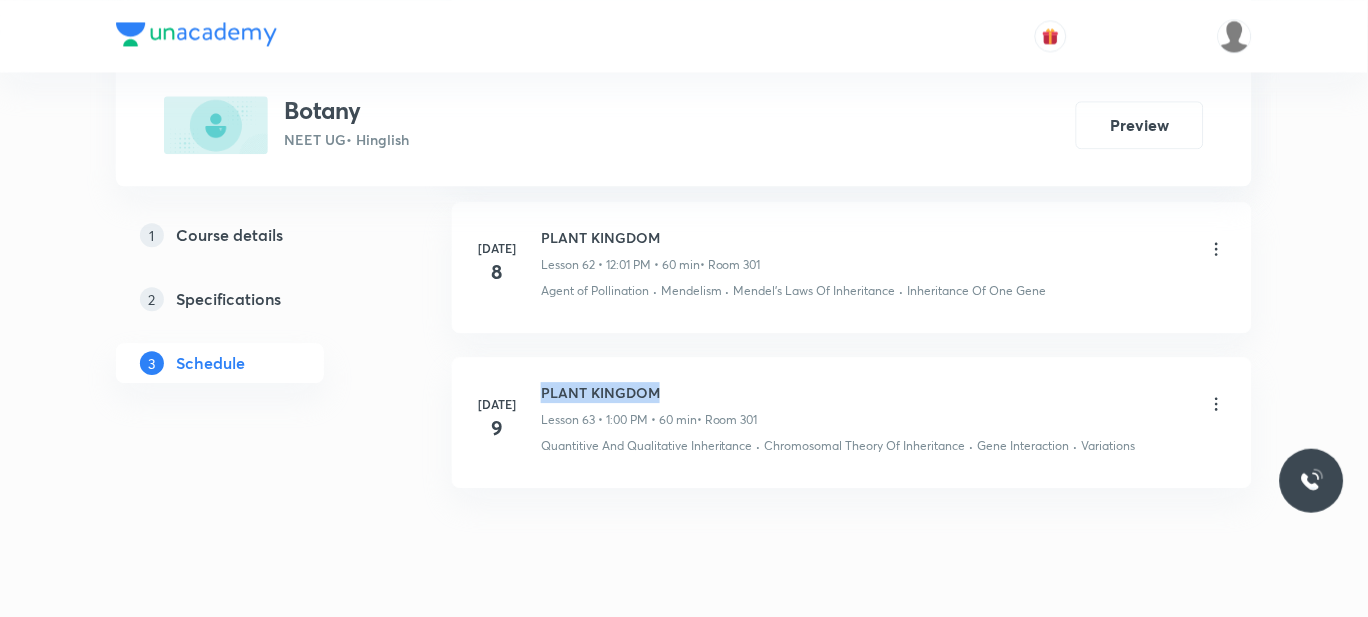 drag, startPoint x: 666, startPoint y: 328, endPoint x: 541, endPoint y: 334, distance: 125.14392 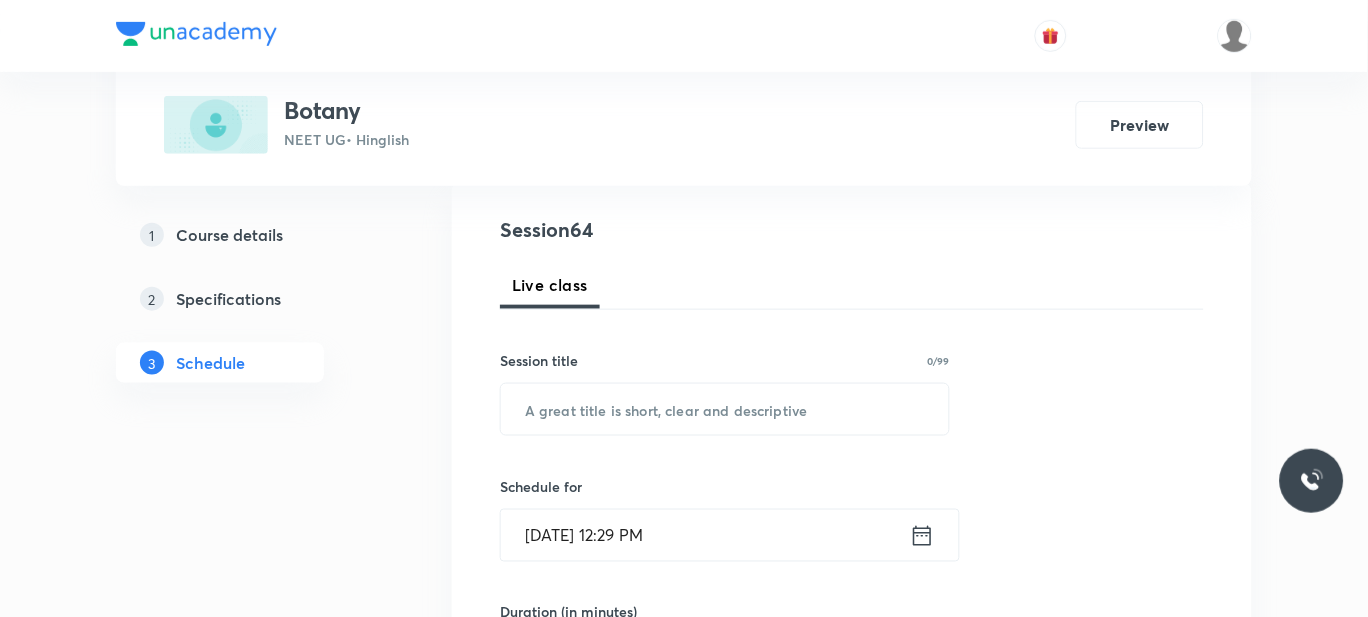 scroll, scrollTop: 220, scrollLeft: 0, axis: vertical 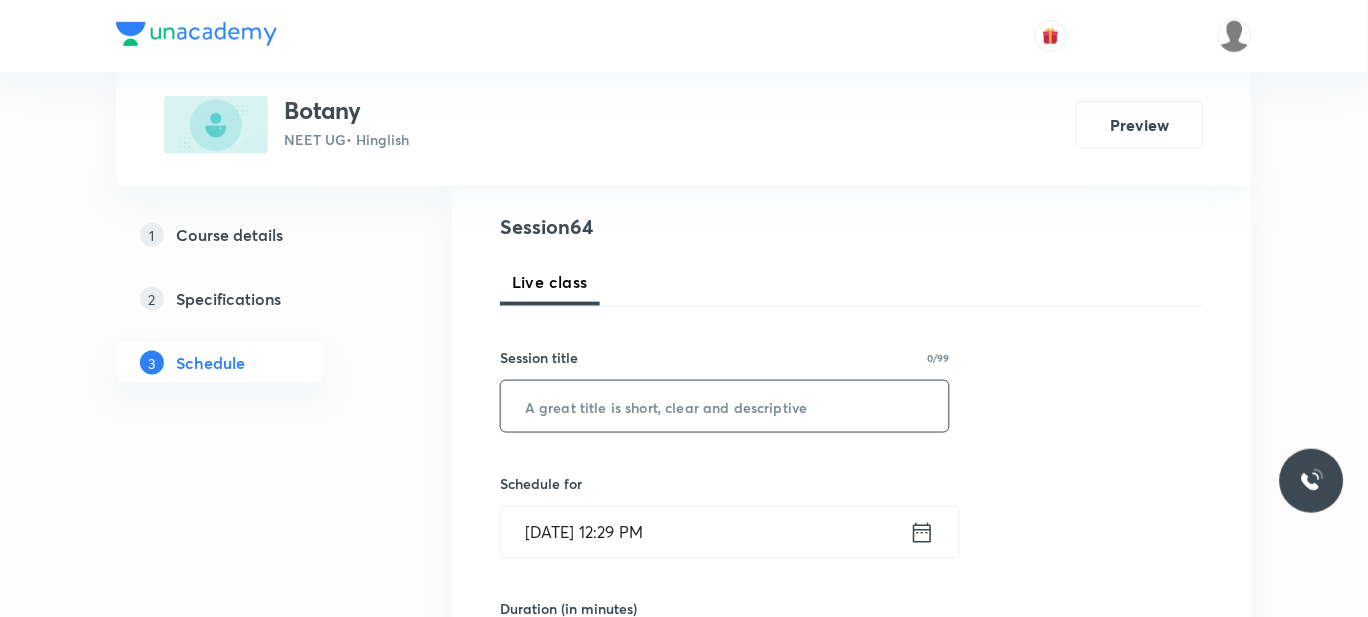 click at bounding box center [725, 406] 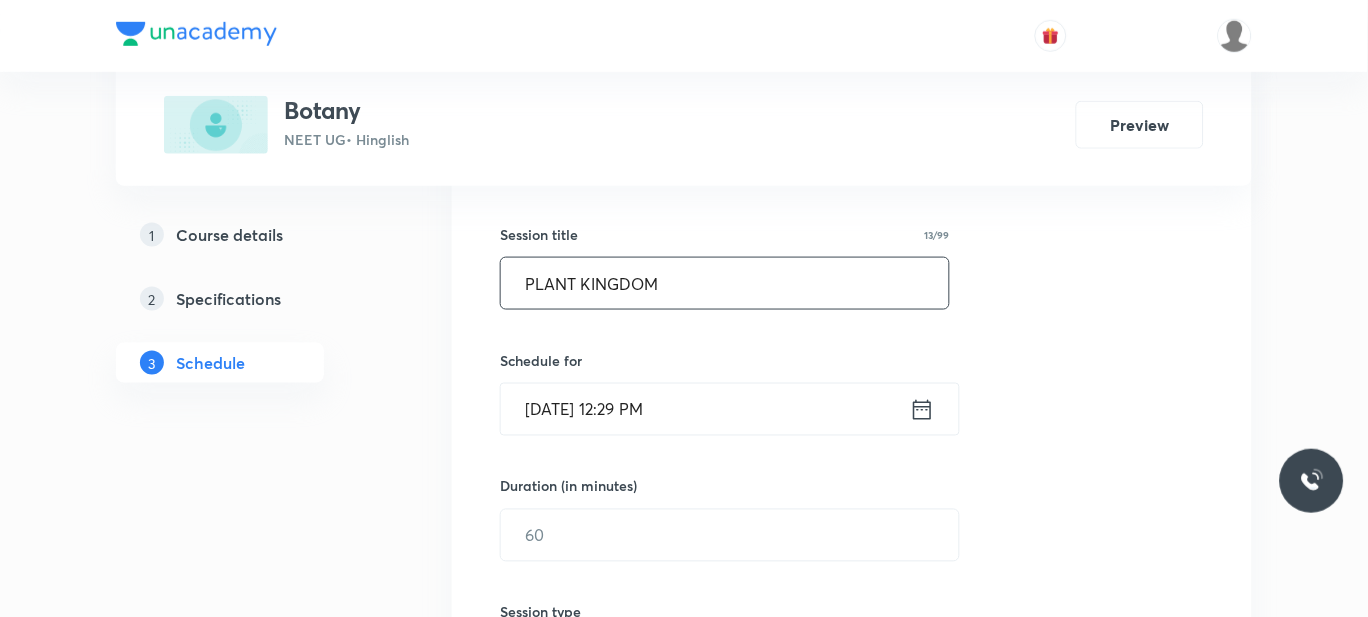 scroll, scrollTop: 344, scrollLeft: 0, axis: vertical 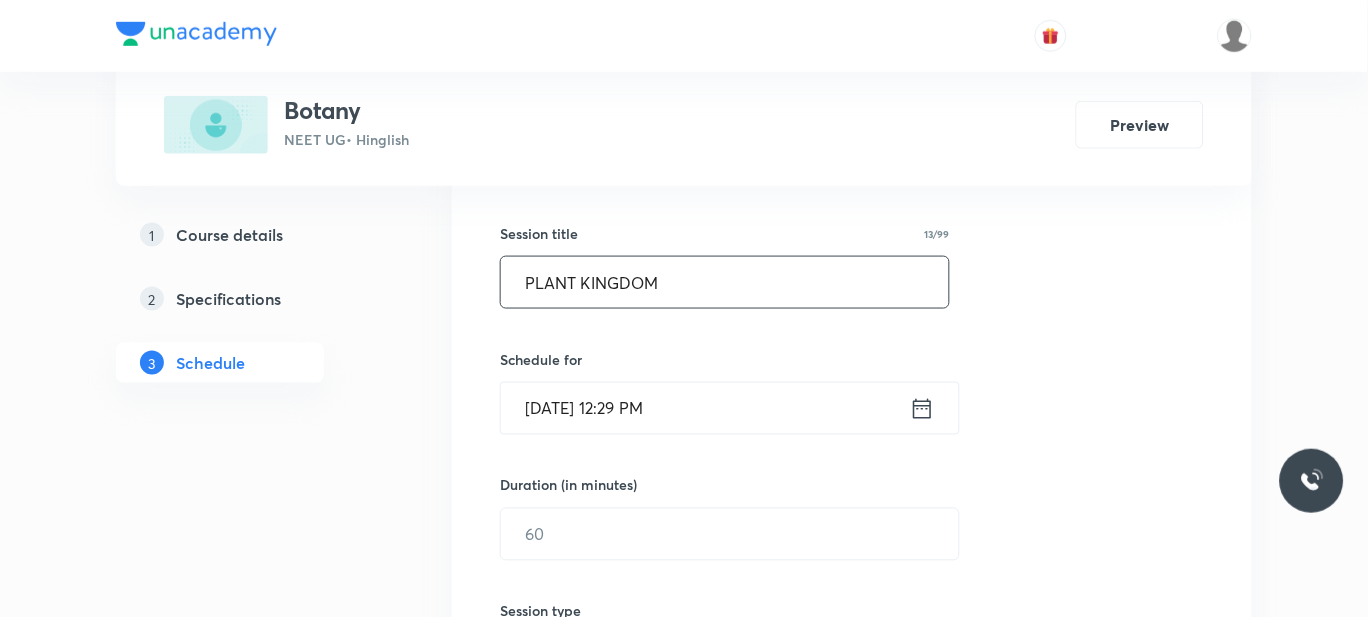 type on "PLANT KINGDOM" 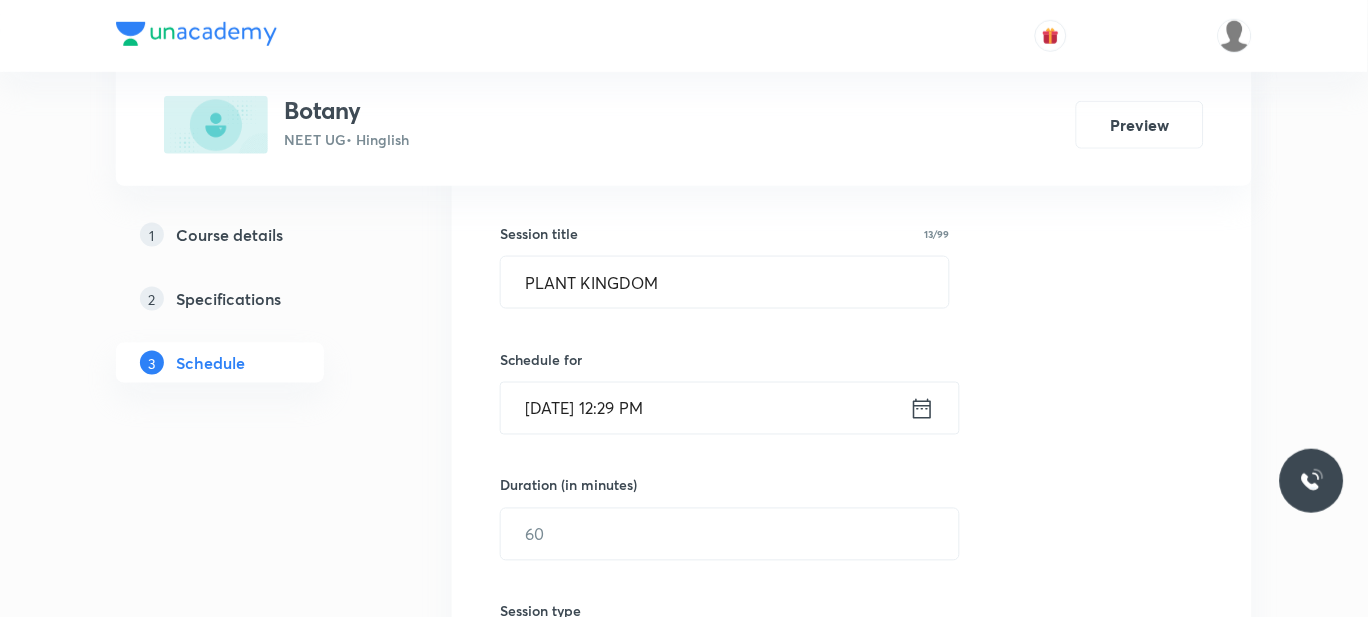 click on "Jul 10, 2025, 12:29 PM" at bounding box center (705, 408) 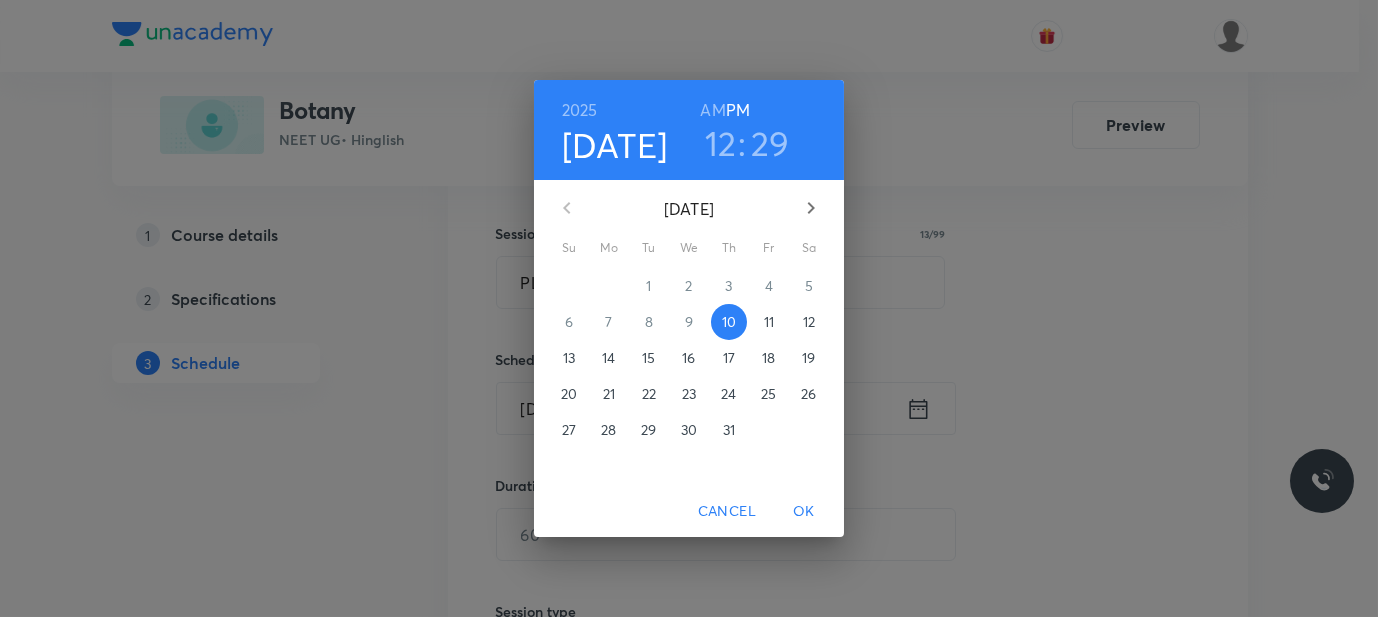 click on "AM" at bounding box center (712, 110) 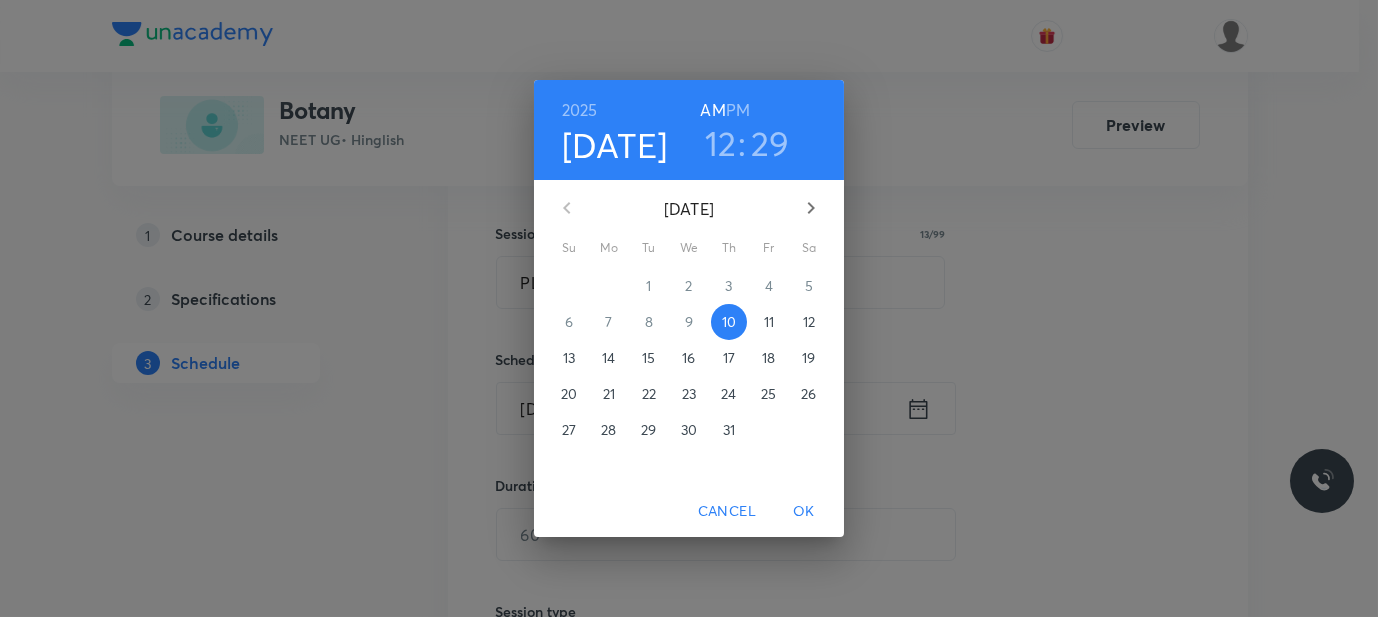 click on "PM" at bounding box center [738, 110] 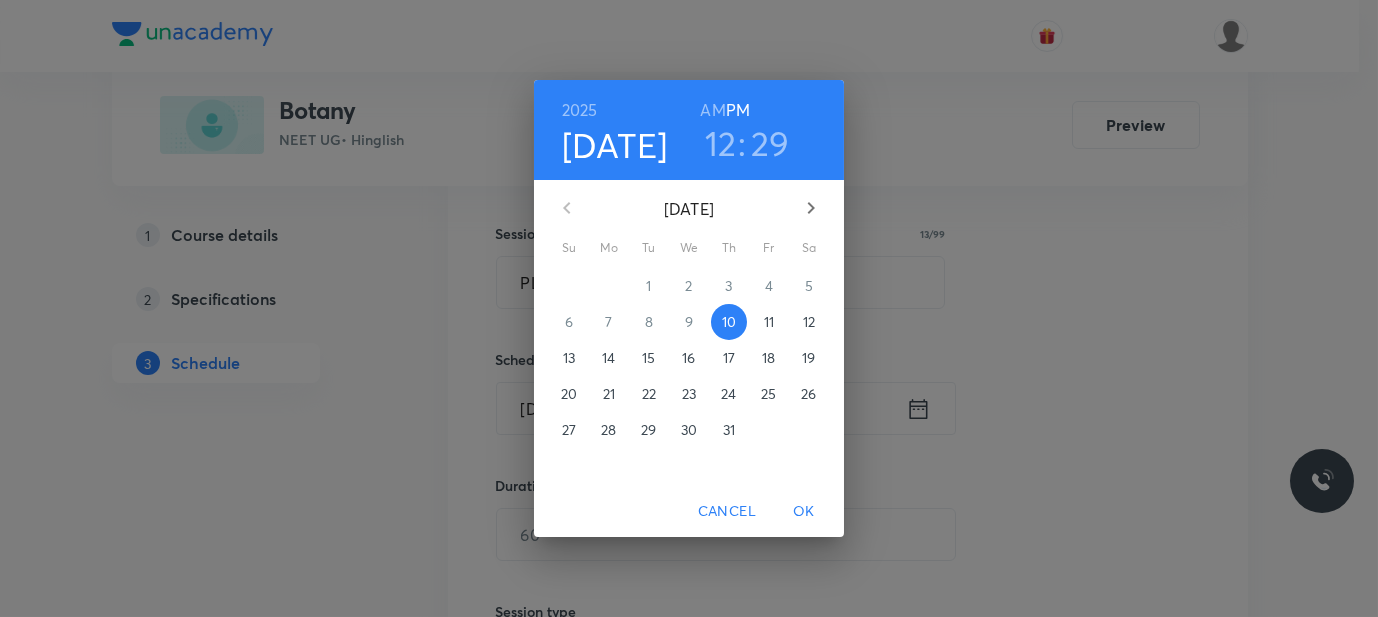 click on "12" at bounding box center (721, 143) 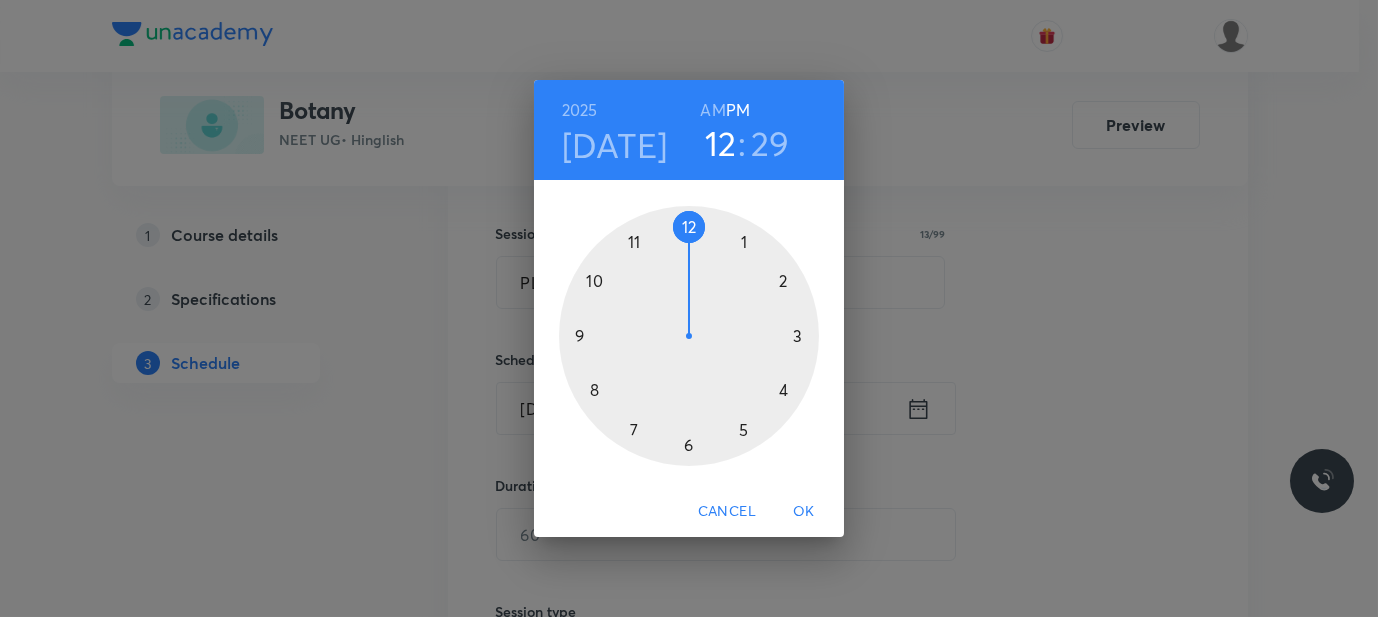 click at bounding box center (689, 336) 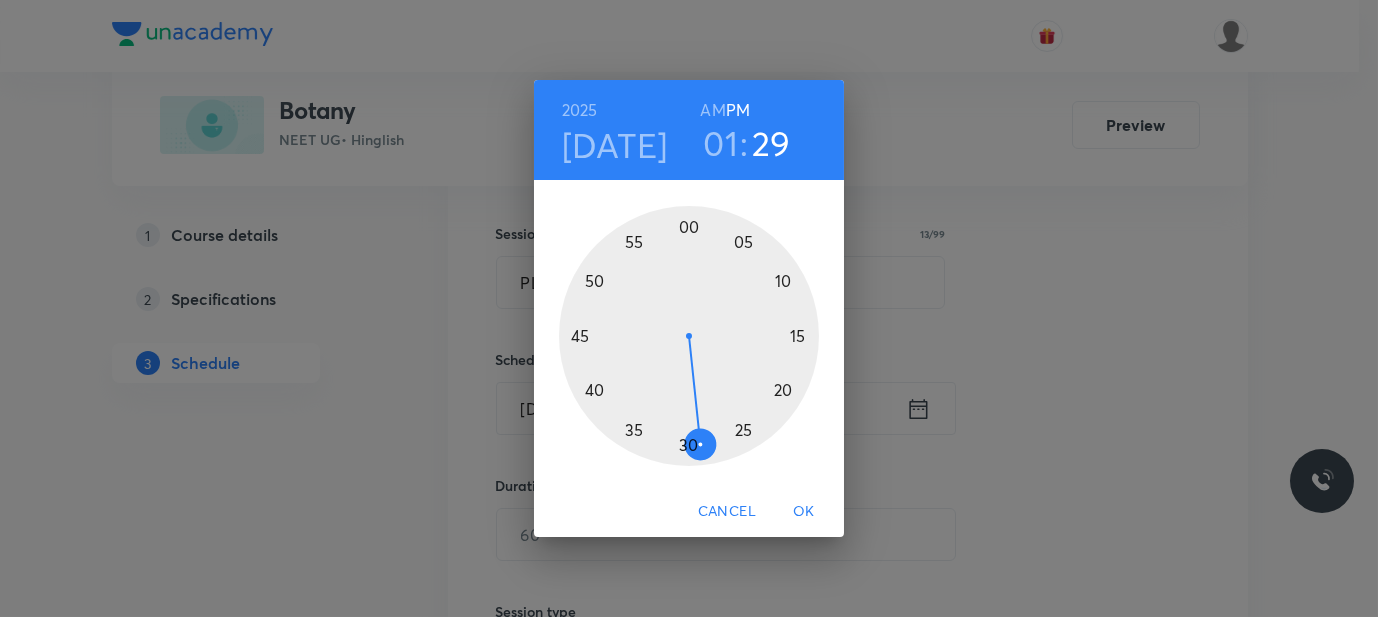 click at bounding box center [689, 336] 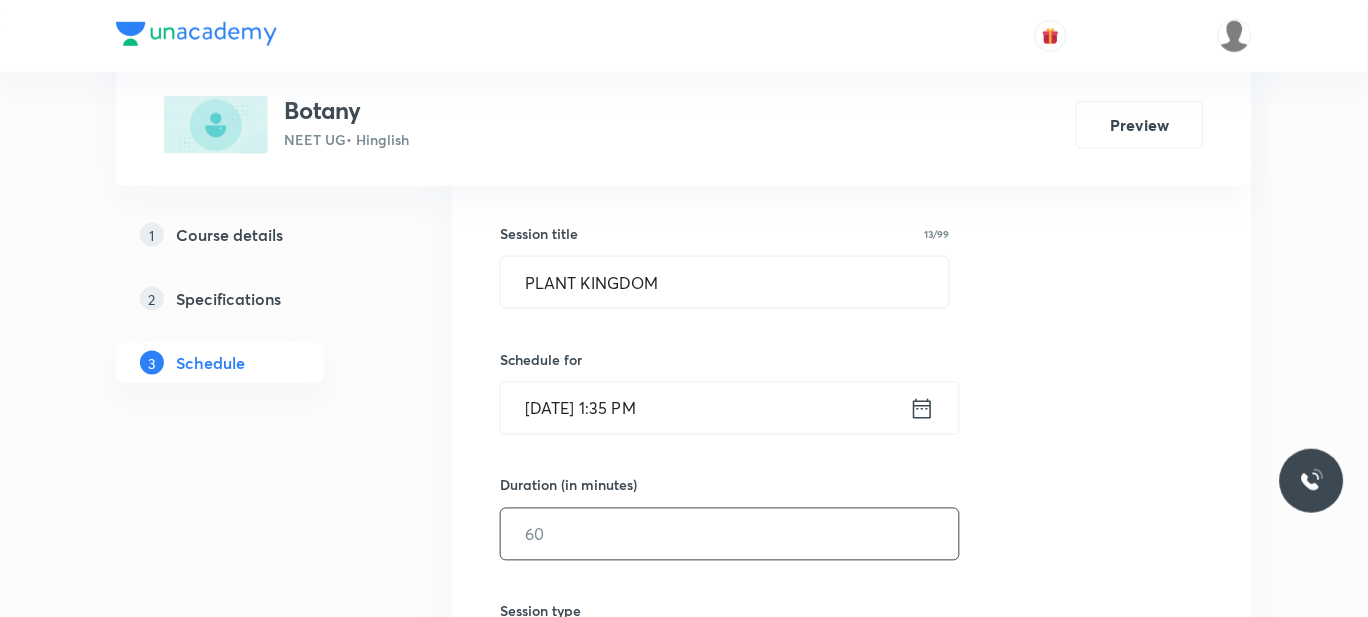 click at bounding box center [730, 534] 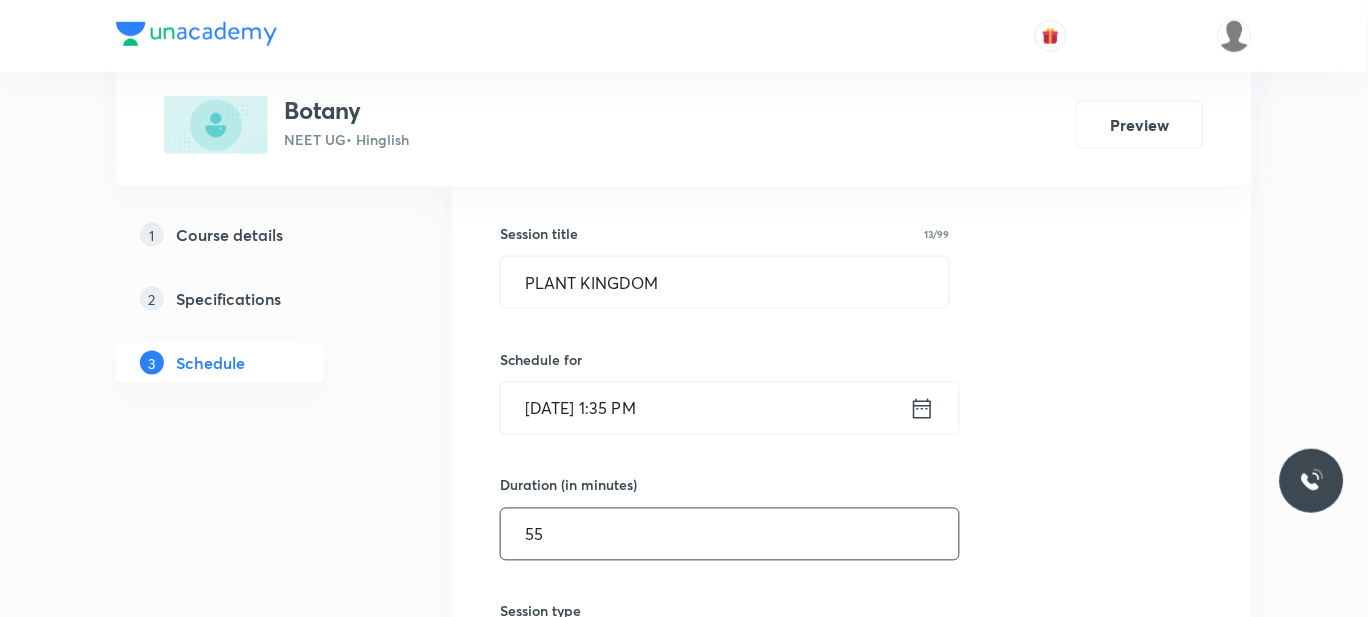 scroll, scrollTop: 595, scrollLeft: 0, axis: vertical 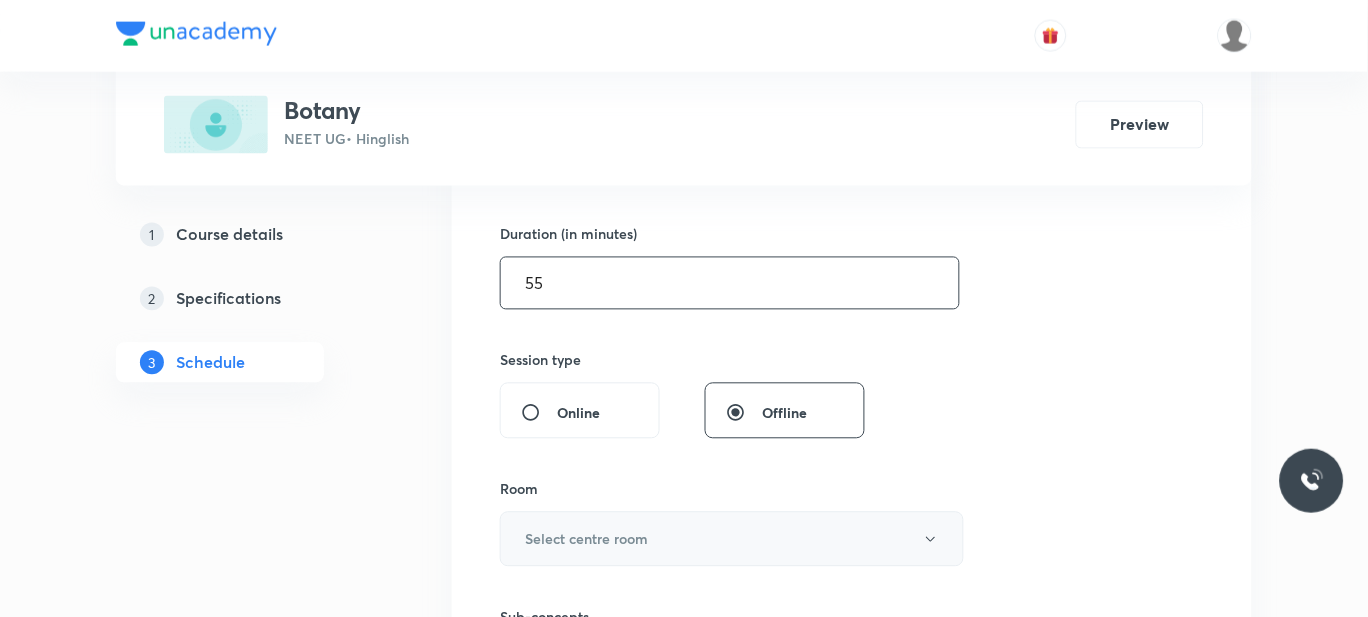 type on "55" 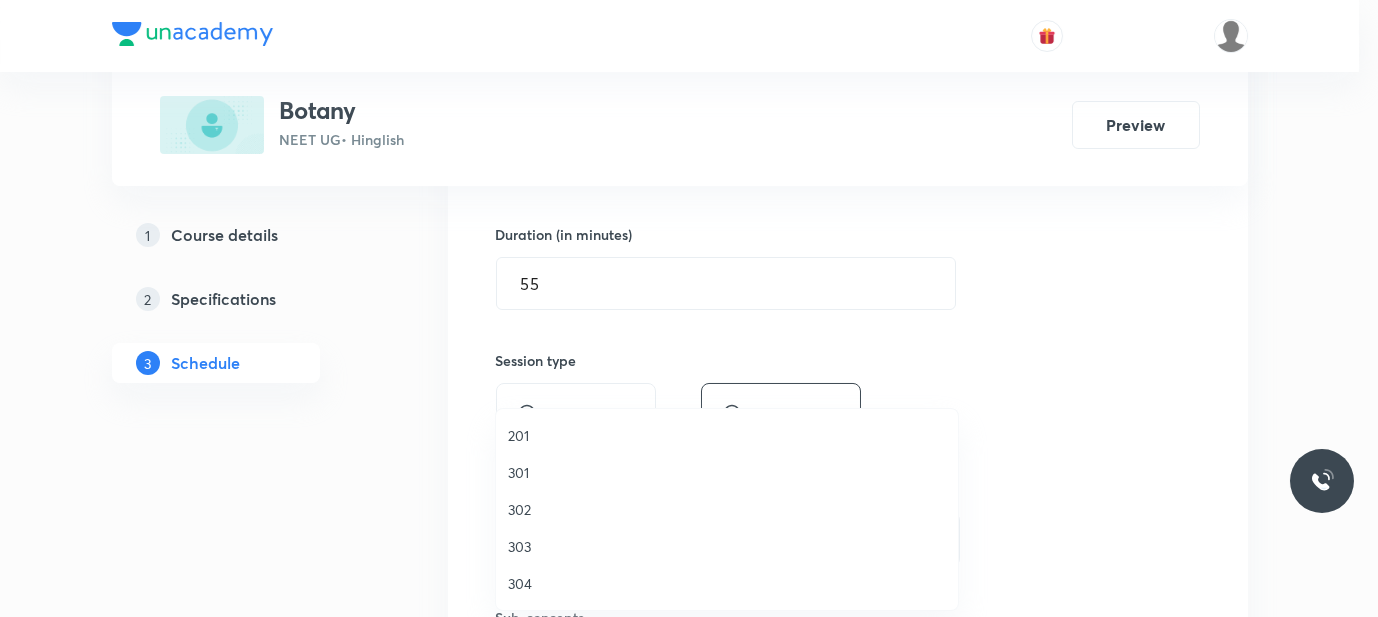 click on "201" at bounding box center [727, 435] 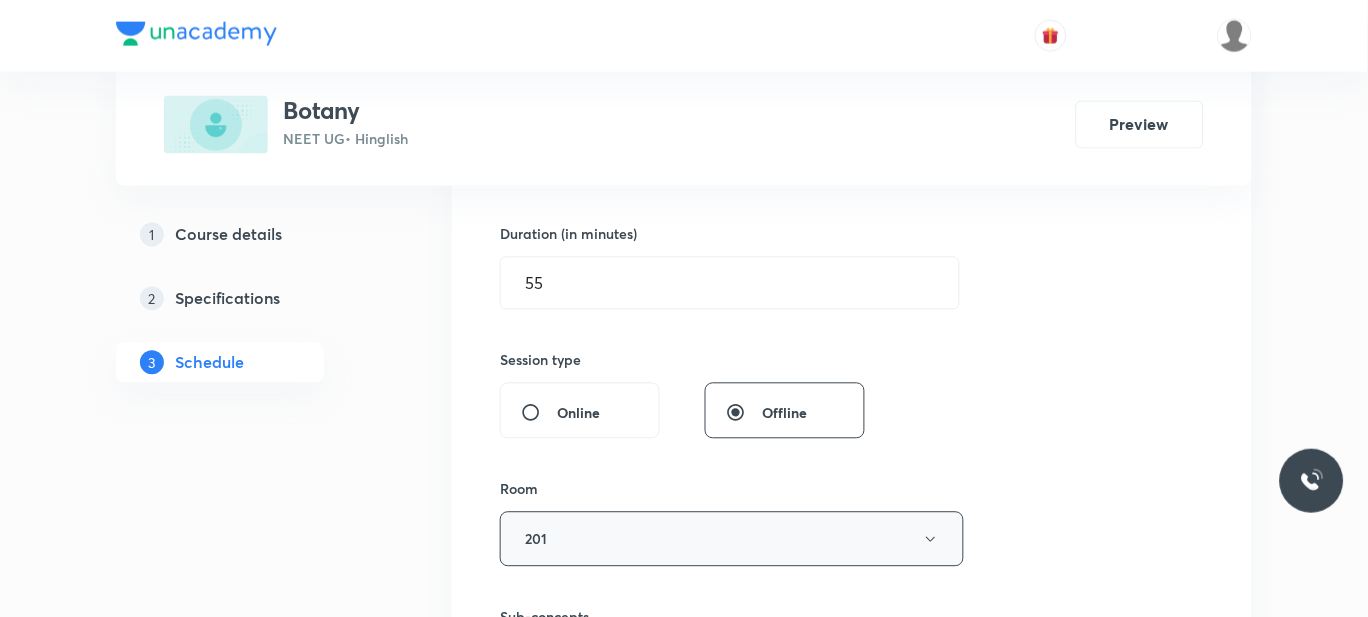 click on "201" at bounding box center [732, 539] 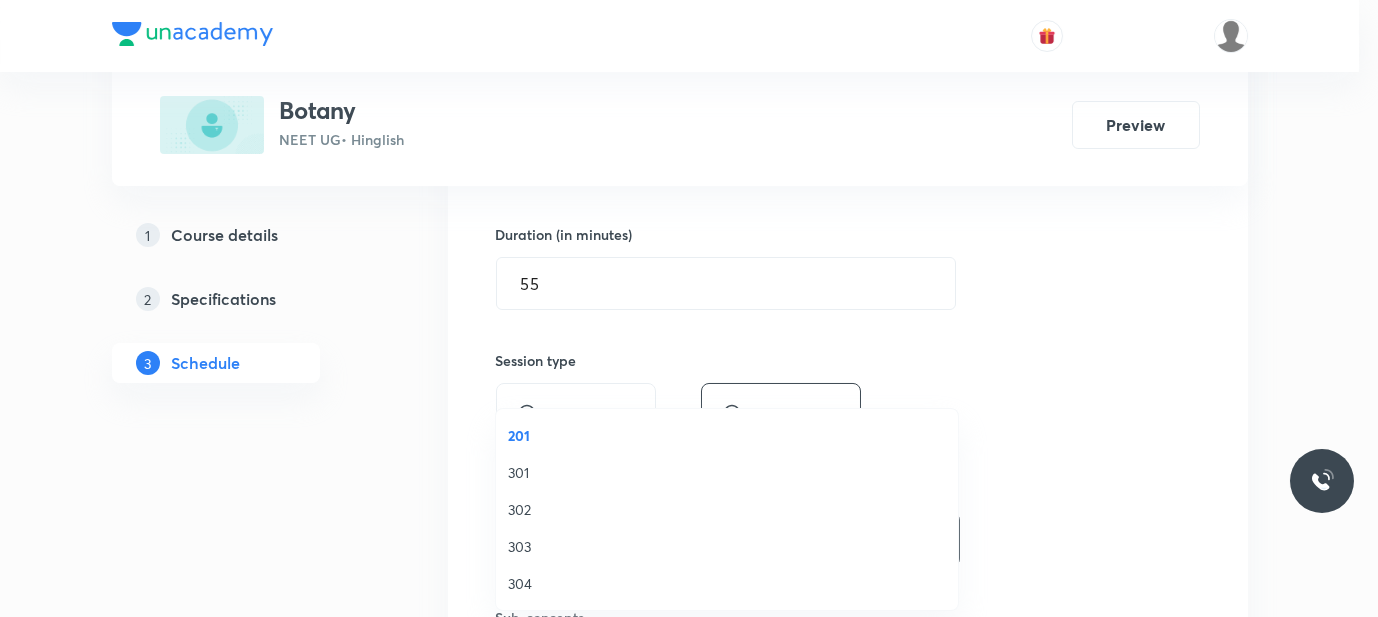 click on "301" at bounding box center (727, 472) 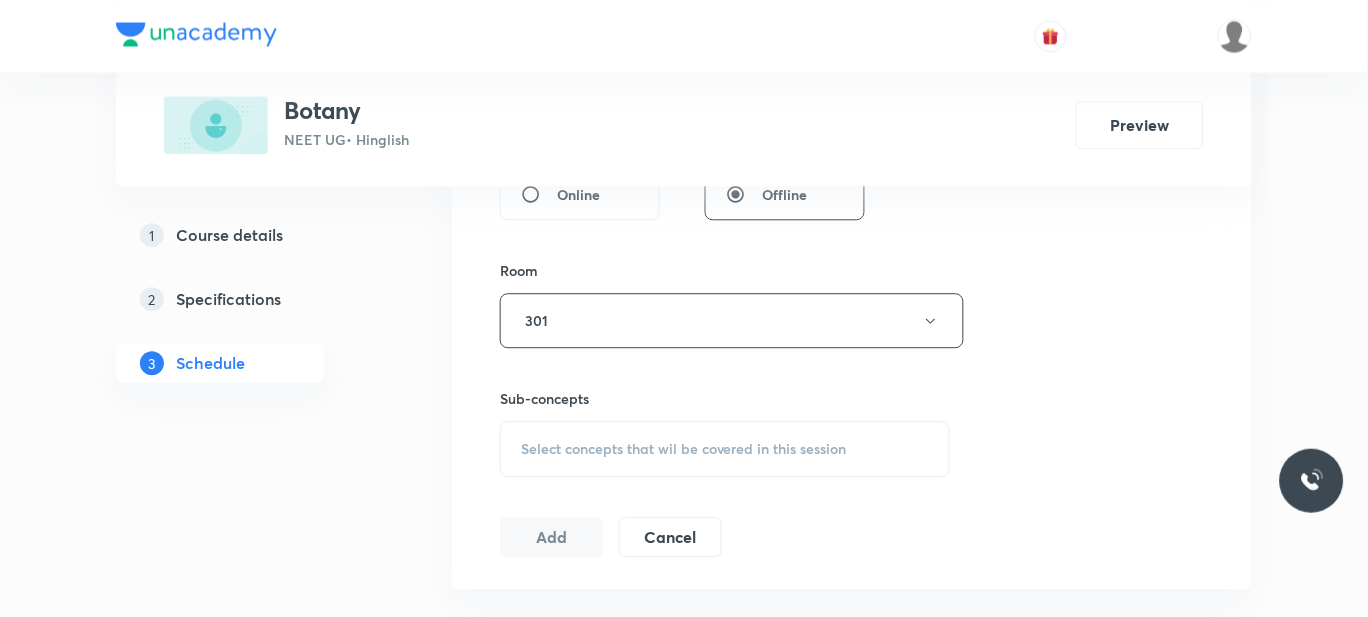 scroll, scrollTop: 901, scrollLeft: 0, axis: vertical 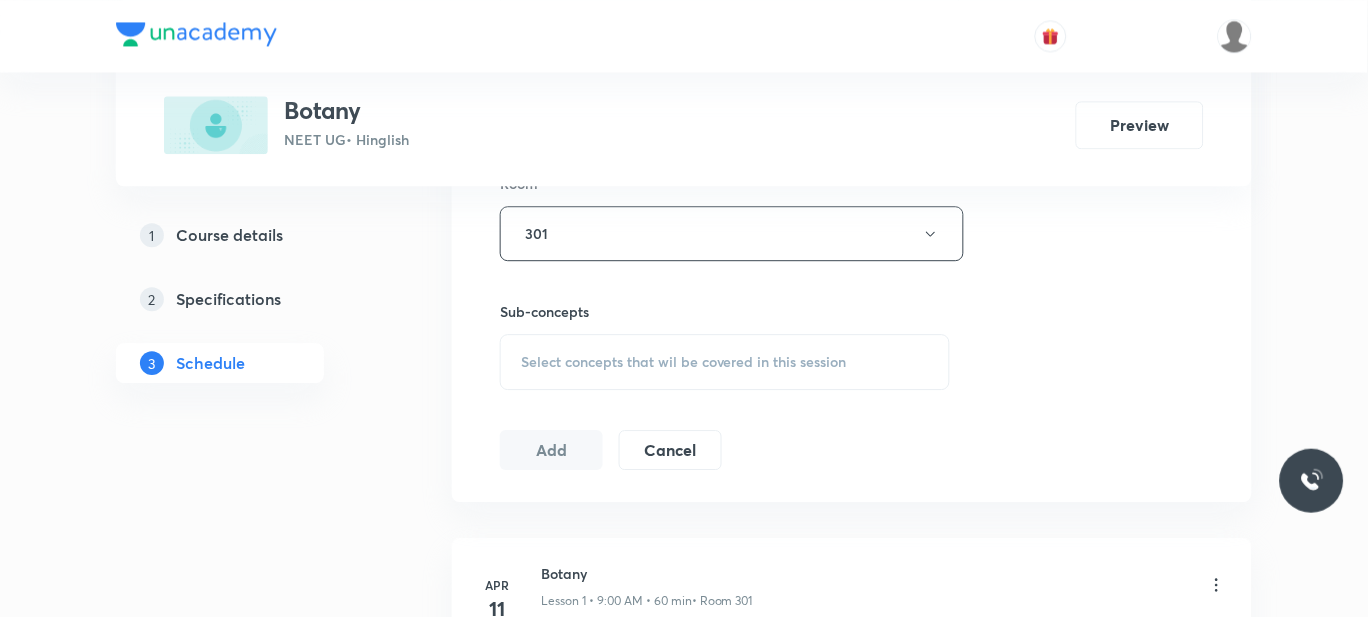 click on "Select concepts that wil be covered in this session" at bounding box center [684, 362] 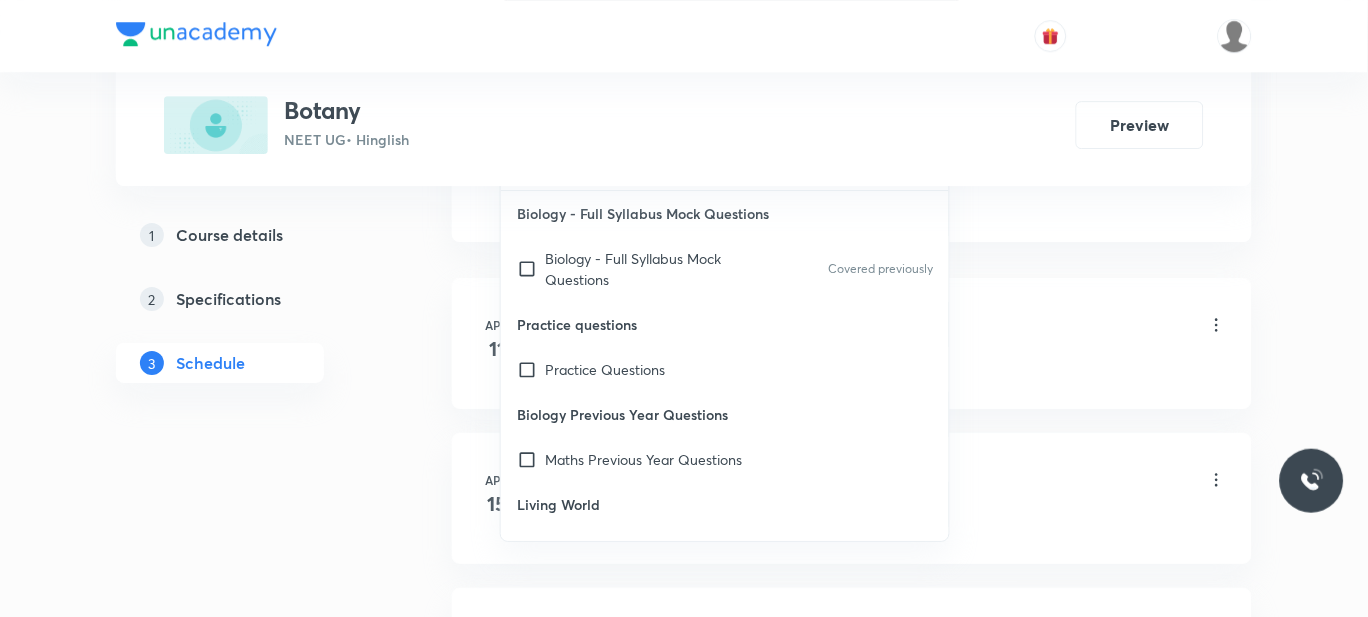 scroll, scrollTop: 1168, scrollLeft: 0, axis: vertical 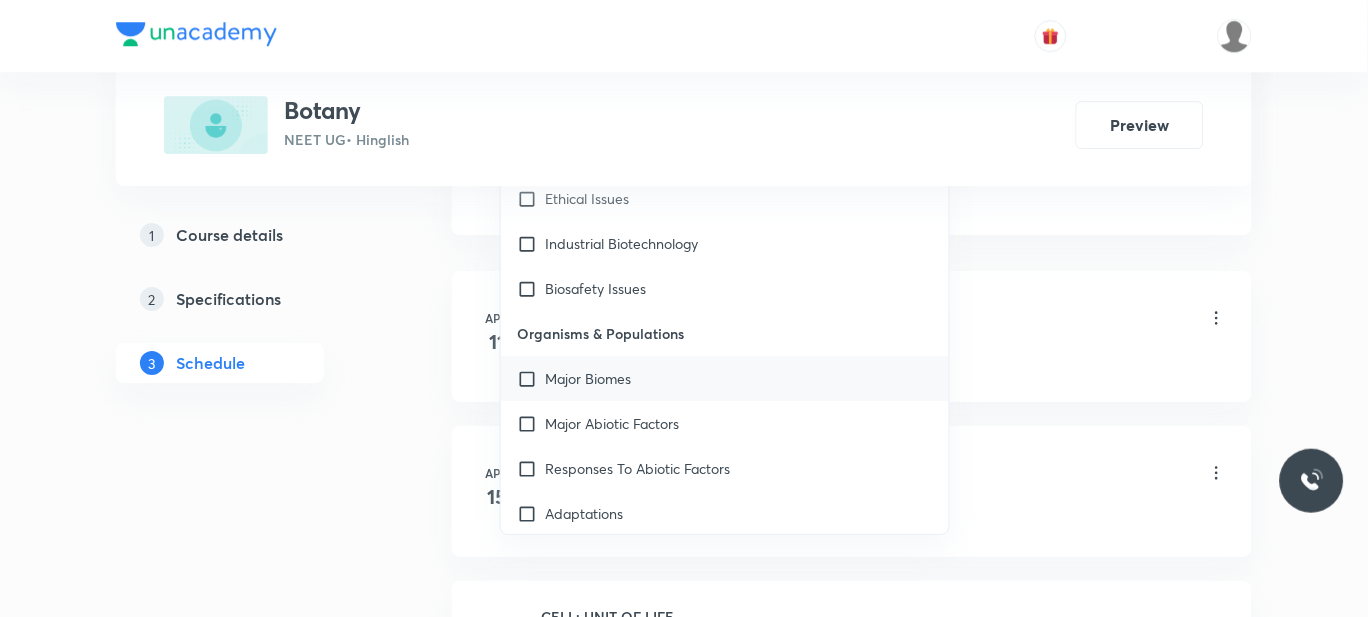 click on "Major Biomes" at bounding box center (725, 378) 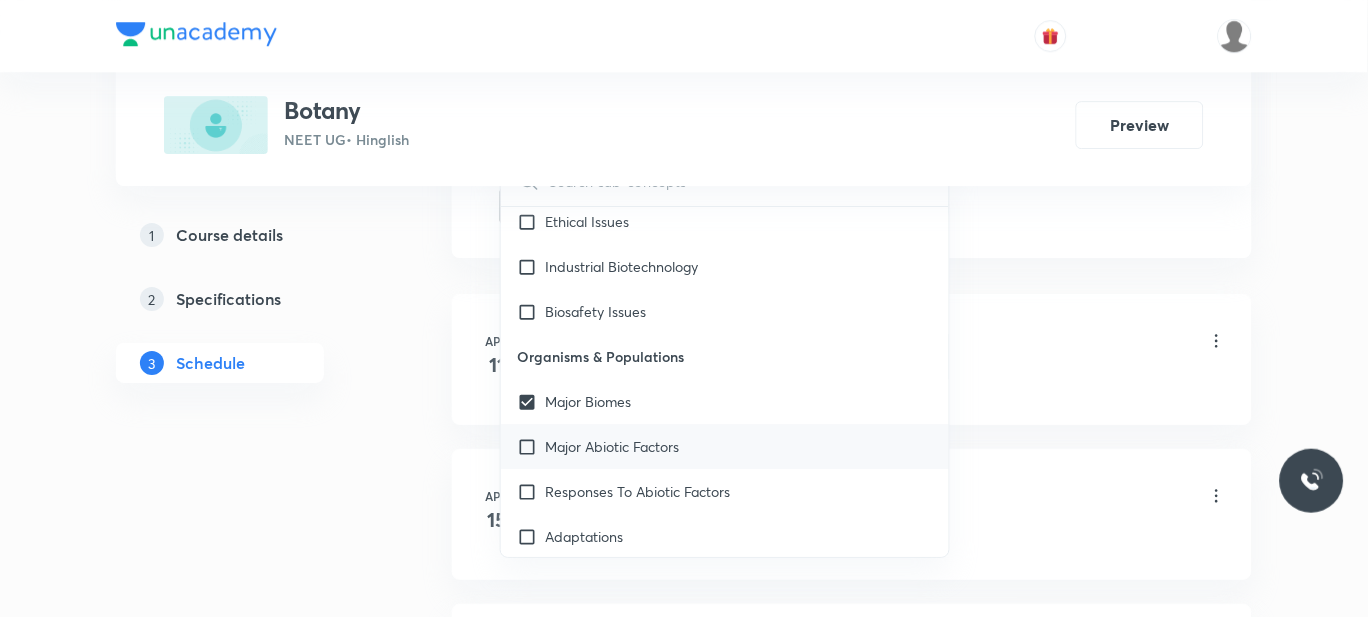 click on "Major Abiotic Factors" at bounding box center (612, 446) 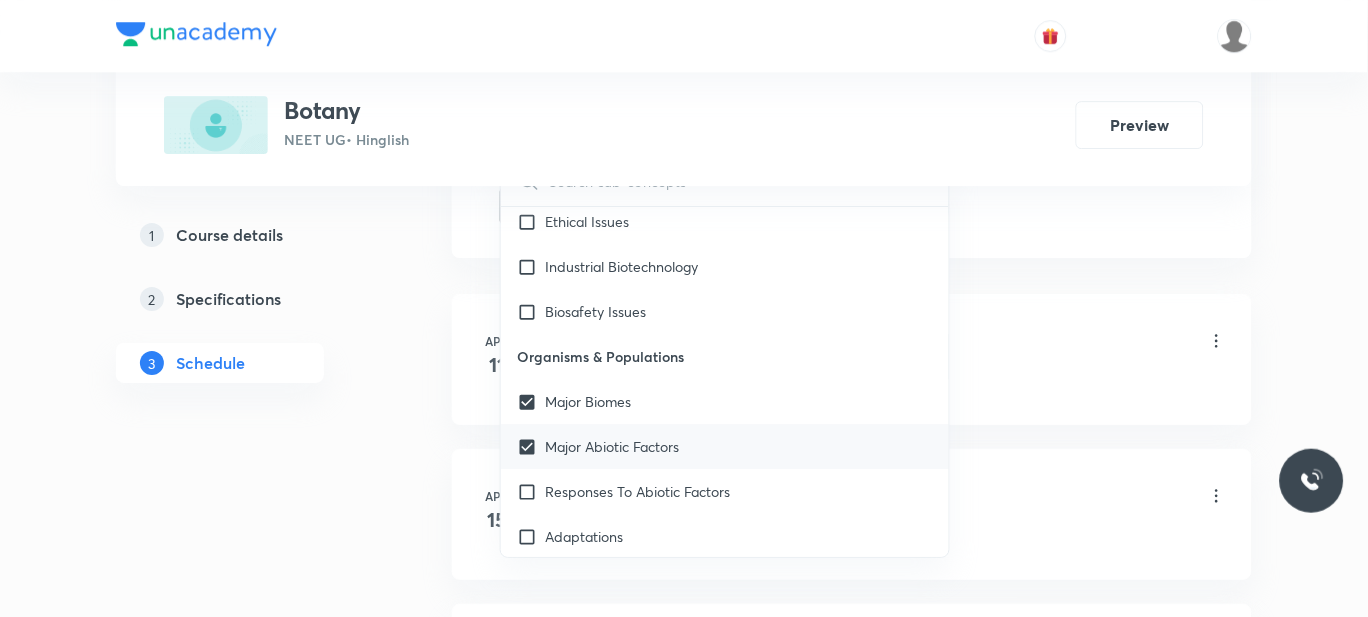 checkbox on "true" 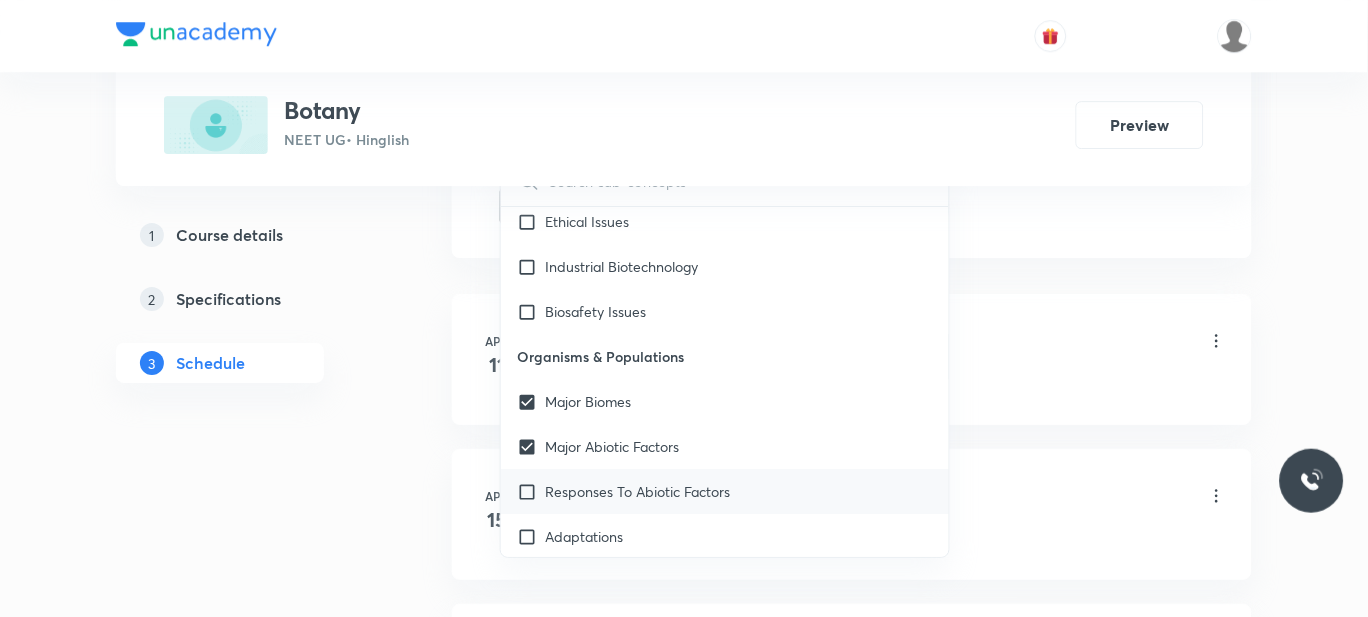 click on "Responses To Abiotic Factors" at bounding box center [637, 491] 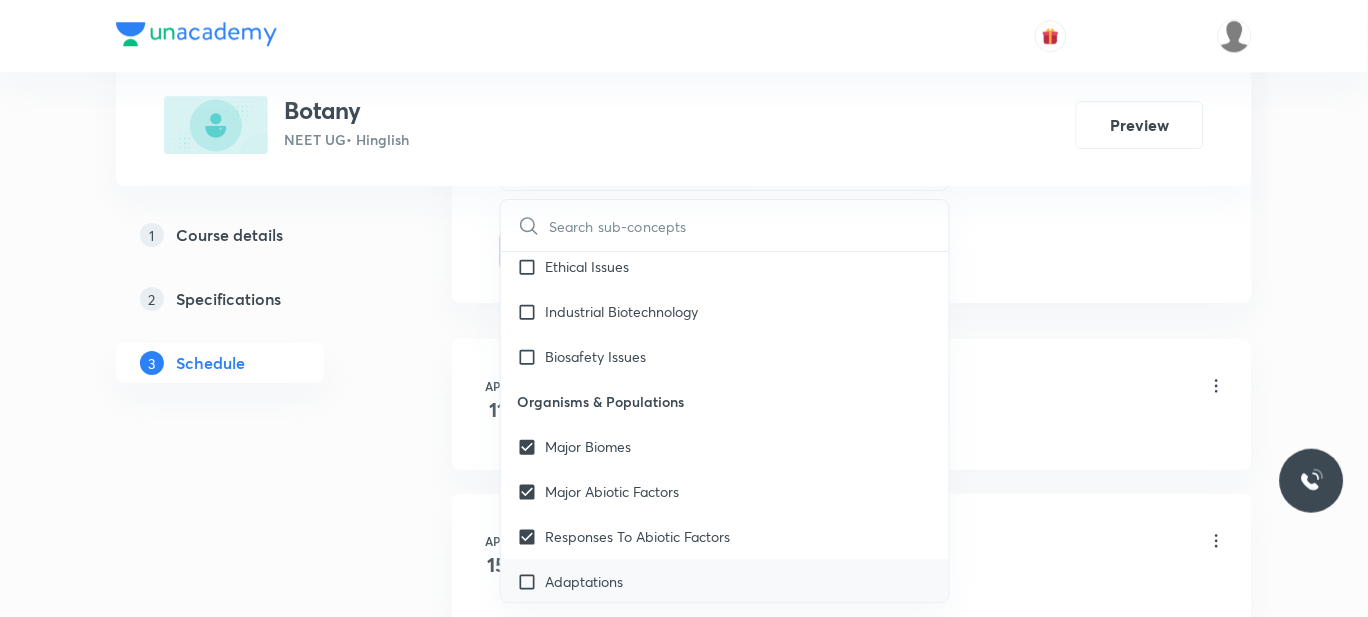 click on "Adaptations" at bounding box center (725, 581) 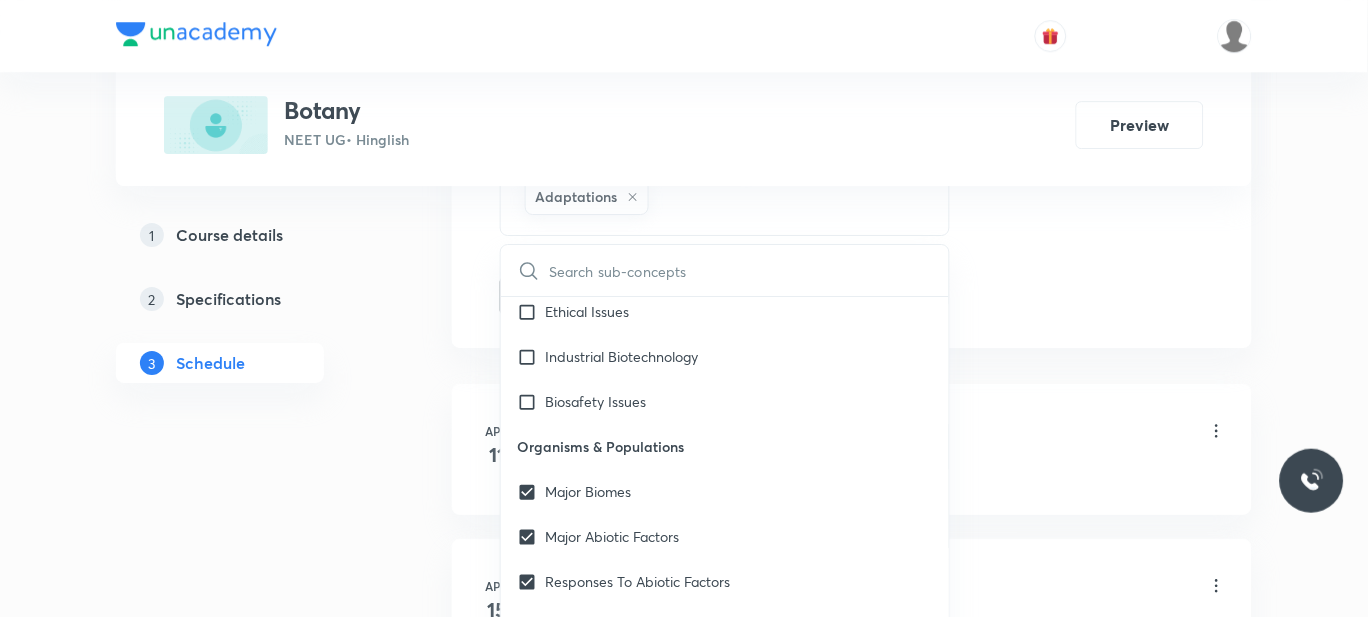 click on "Plus Courses Botany NEET UG  • Hinglish Preview 1 Course details 2 Specifications 3 Schedule Schedule 63  classes Session  64 Live class Session title 13/99 PLANT KINGDOM ​ Schedule for Jul 10, 2025, 1:35 PM ​ Duration (in minutes) 55 ​   Session type Online Offline Room 301 Sub-concepts Major Biomes Major Abiotic Factors Responses To Abiotic Factors Adaptations CLEAR ​ Biology - Full Syllabus Mock Questions Biology - Full Syllabus Mock Questions Covered previously Practice questions Practice Questions Biology Previous Year Questions Maths Previous Year Questions Living World What Is Living? Covered previously Diversity In The Living World Covered previously Systematics Covered previously Types Of Taxonomy Covered previously Fundamental Components Of Taxonomy Covered previously Taxonomic Categories Covered previously Taxonomical Aids Covered previously The Three Domains Of Life Covered previously Biological Nomenclature  Covered previously Biological Classification System Of Classification Linchens" at bounding box center [684, 4747] 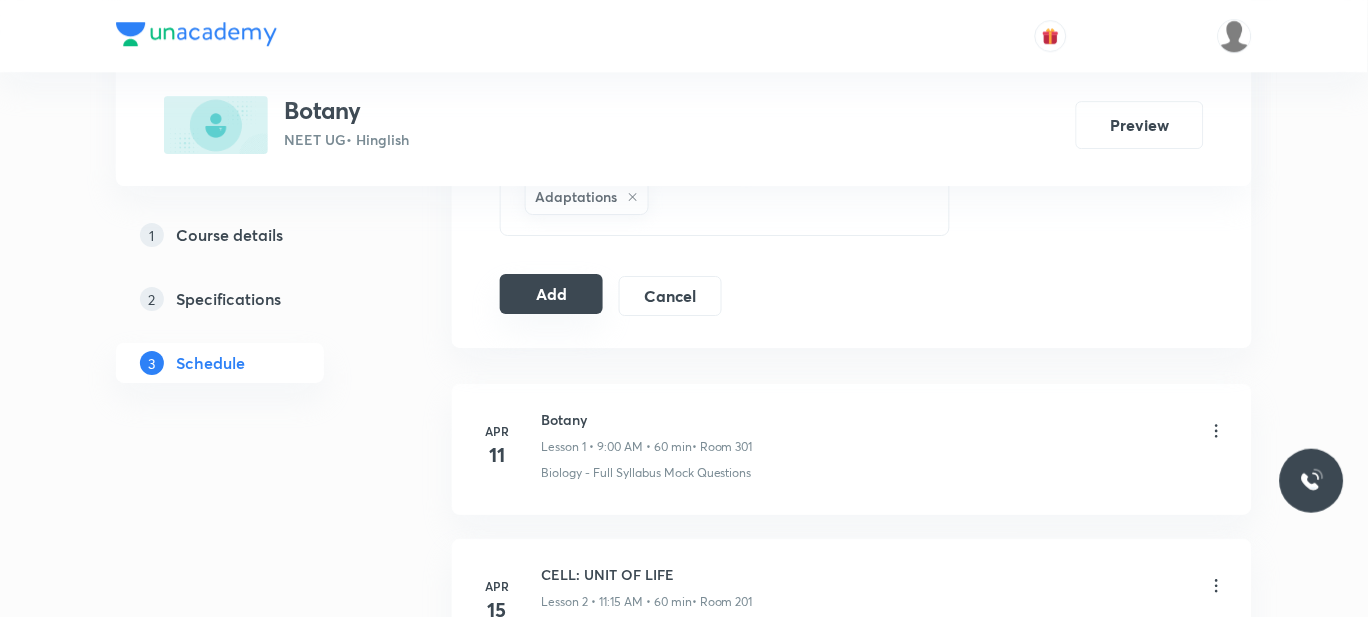 click on "Add" at bounding box center (551, 294) 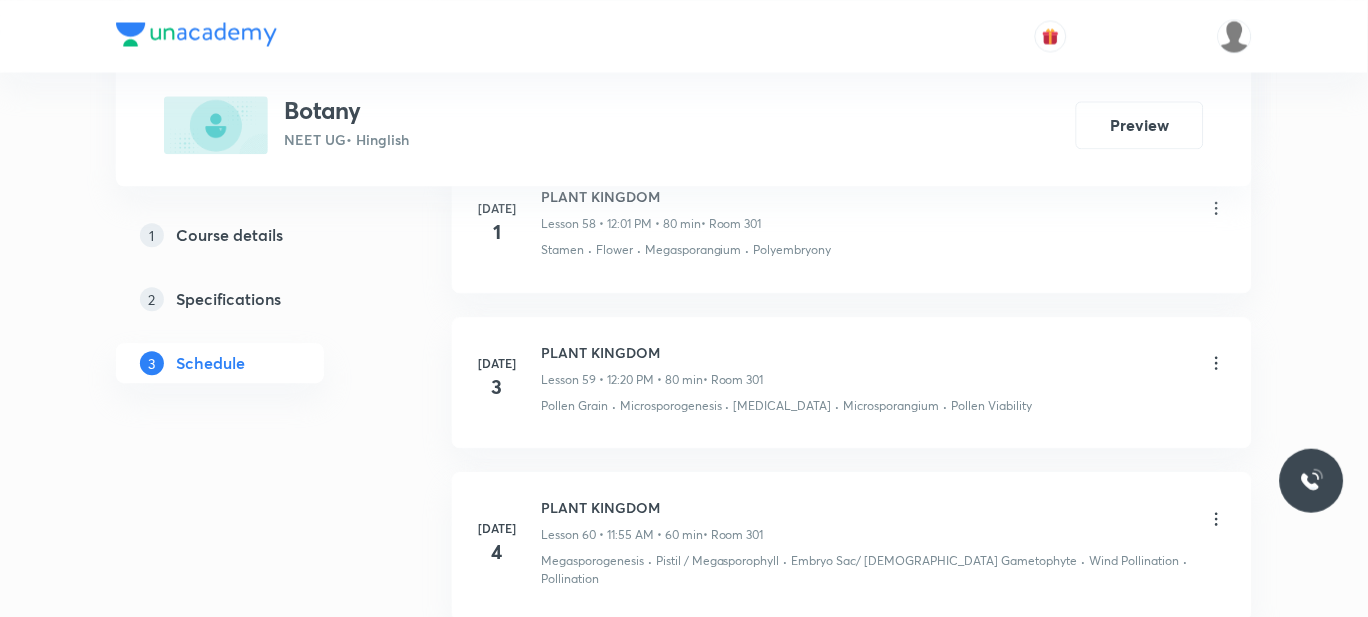 scroll, scrollTop: 10046, scrollLeft: 0, axis: vertical 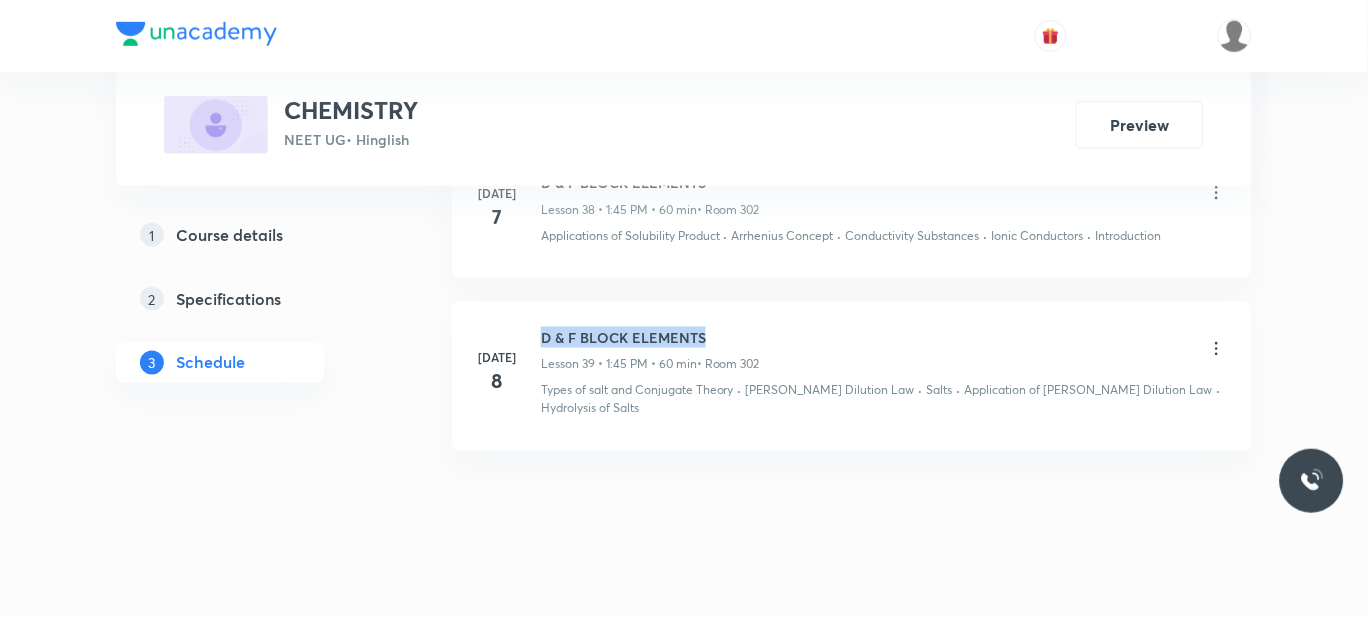 drag, startPoint x: 709, startPoint y: 307, endPoint x: 538, endPoint y: 309, distance: 171.01169 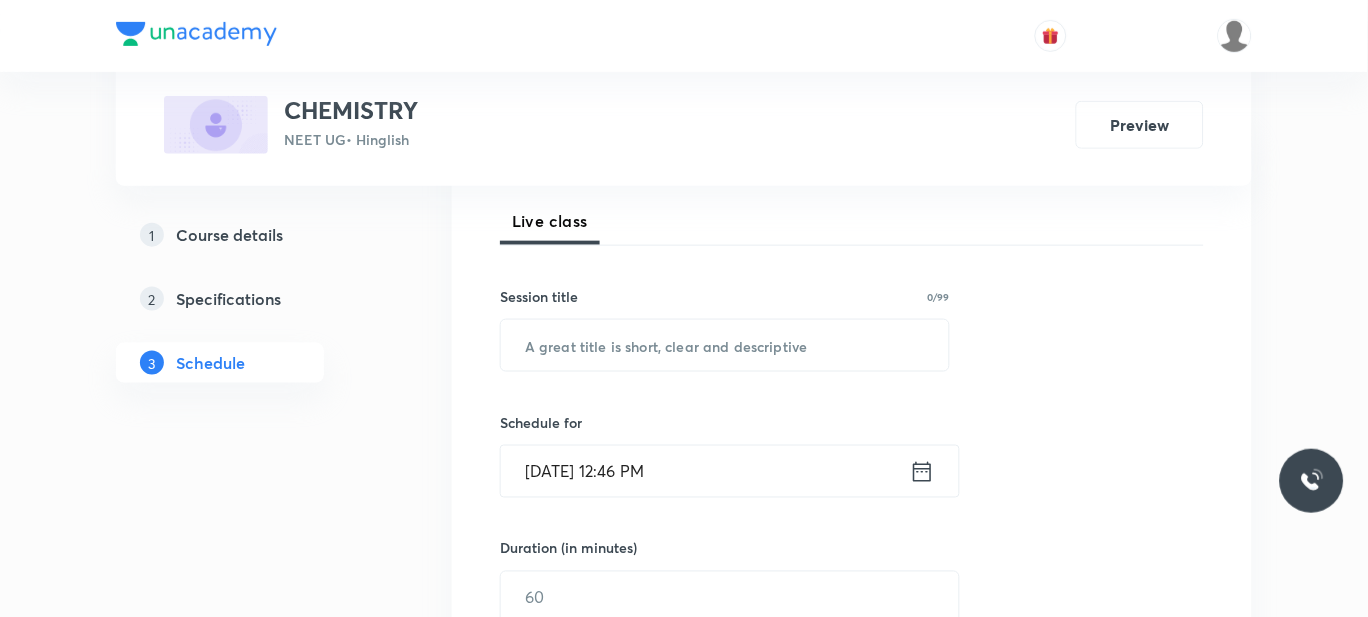 scroll, scrollTop: 295, scrollLeft: 0, axis: vertical 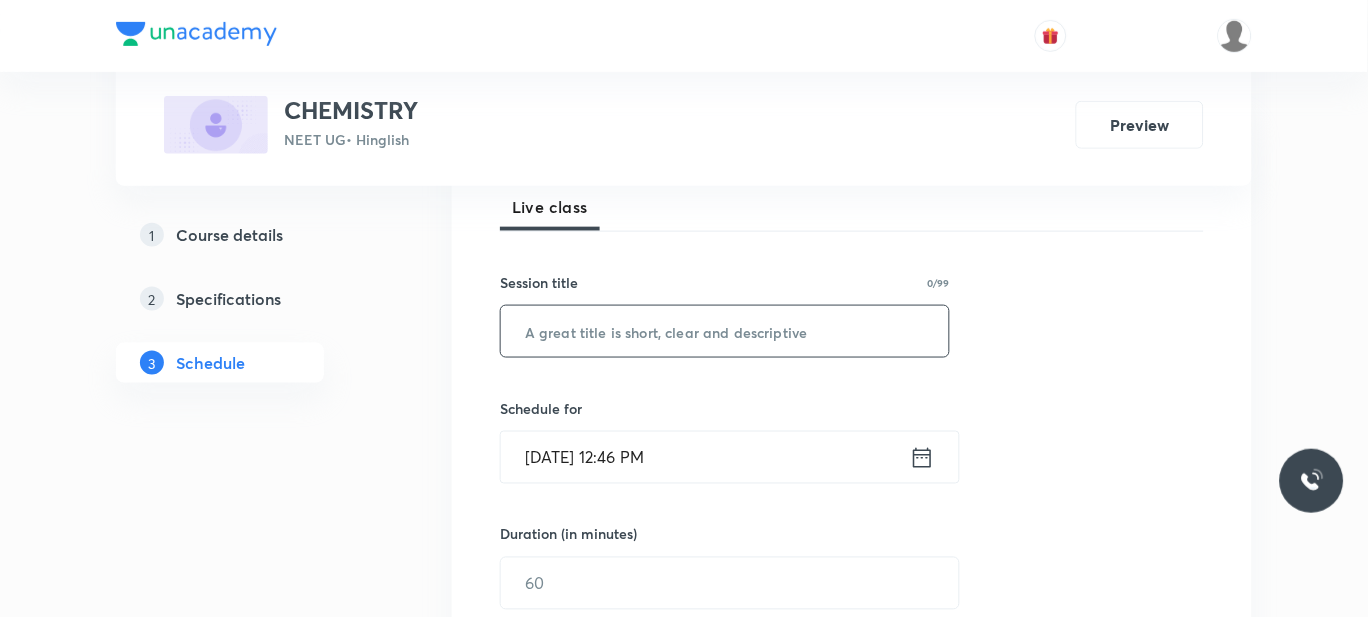 click at bounding box center [725, 331] 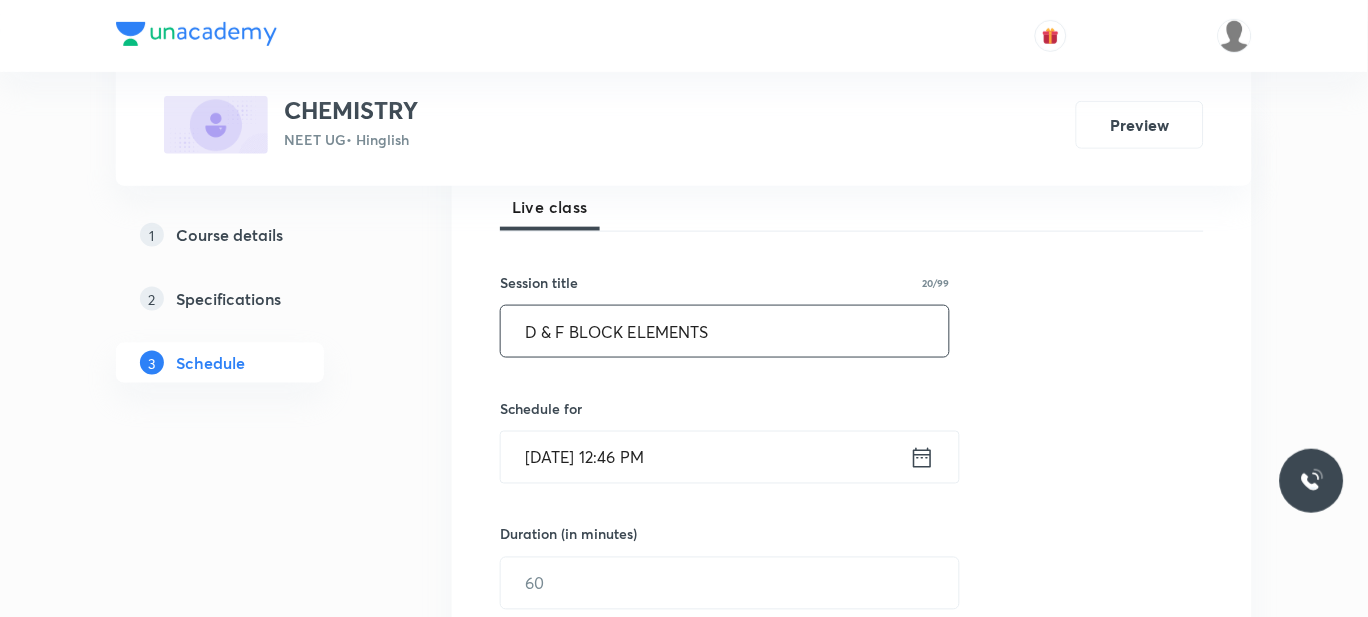 type on "D & F BLOCK ELEMENTS" 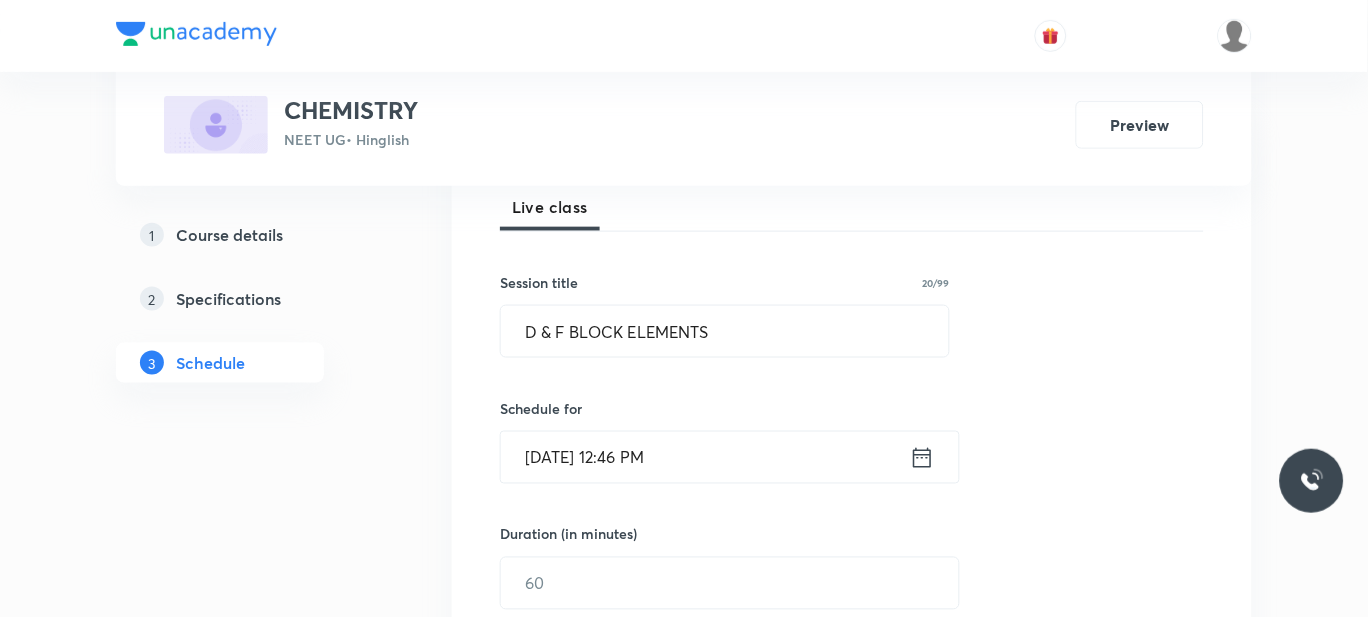 click on "[DATE] 12:46 PM" at bounding box center [705, 457] 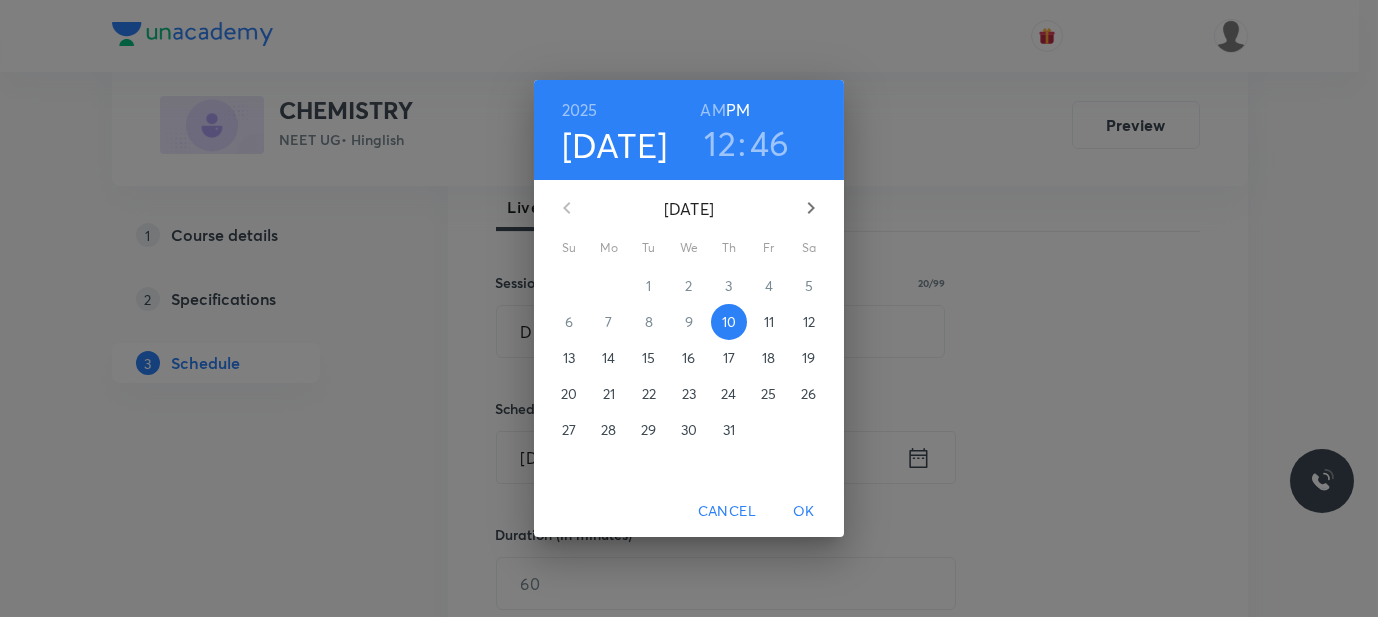click on "12" at bounding box center (720, 143) 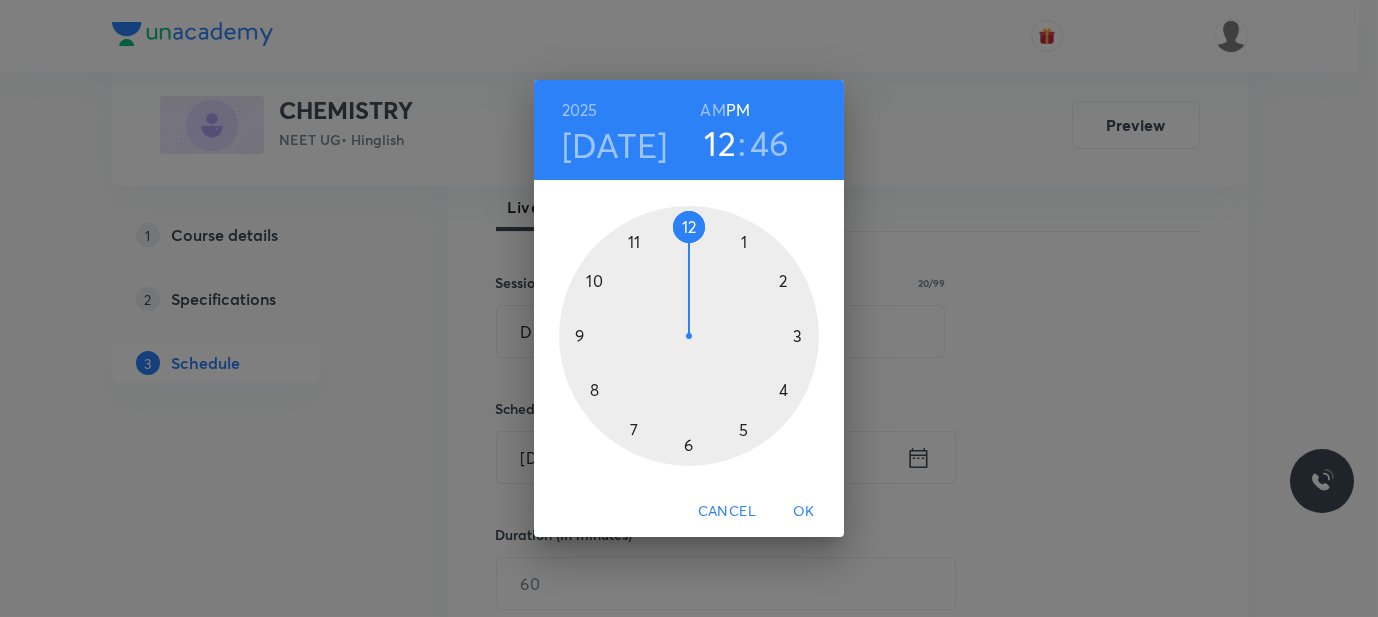 click at bounding box center (689, 336) 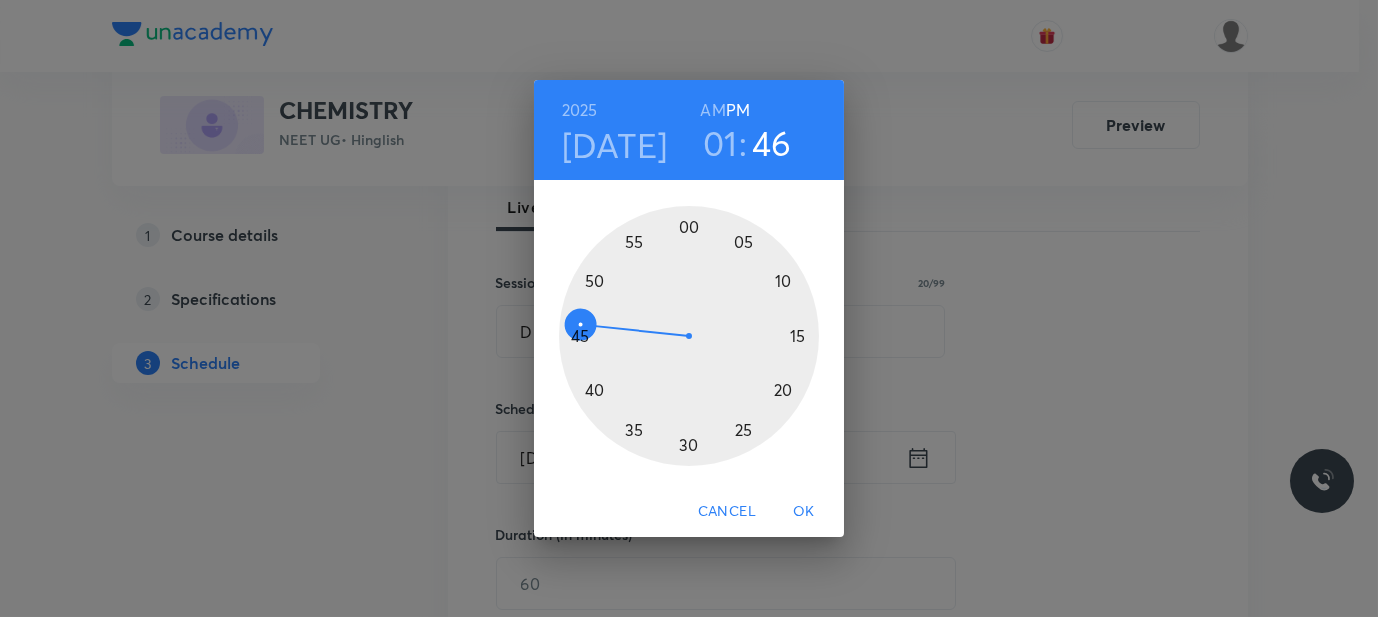 click at bounding box center (689, 336) 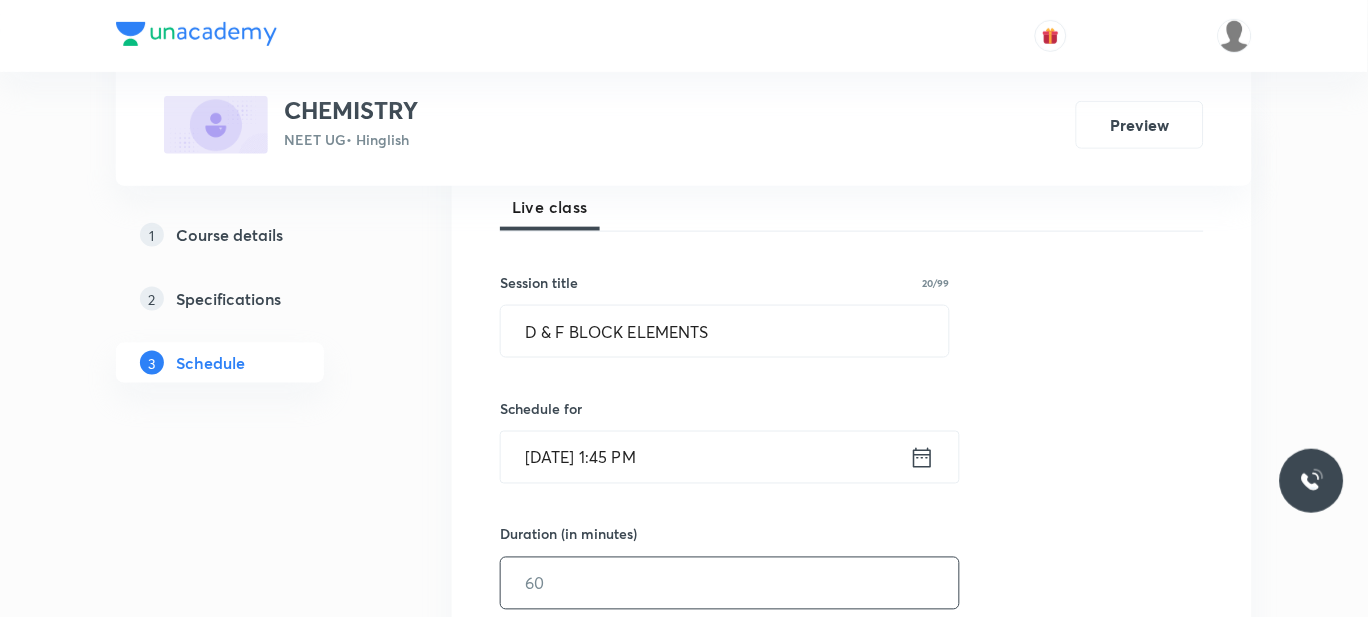 click at bounding box center [730, 583] 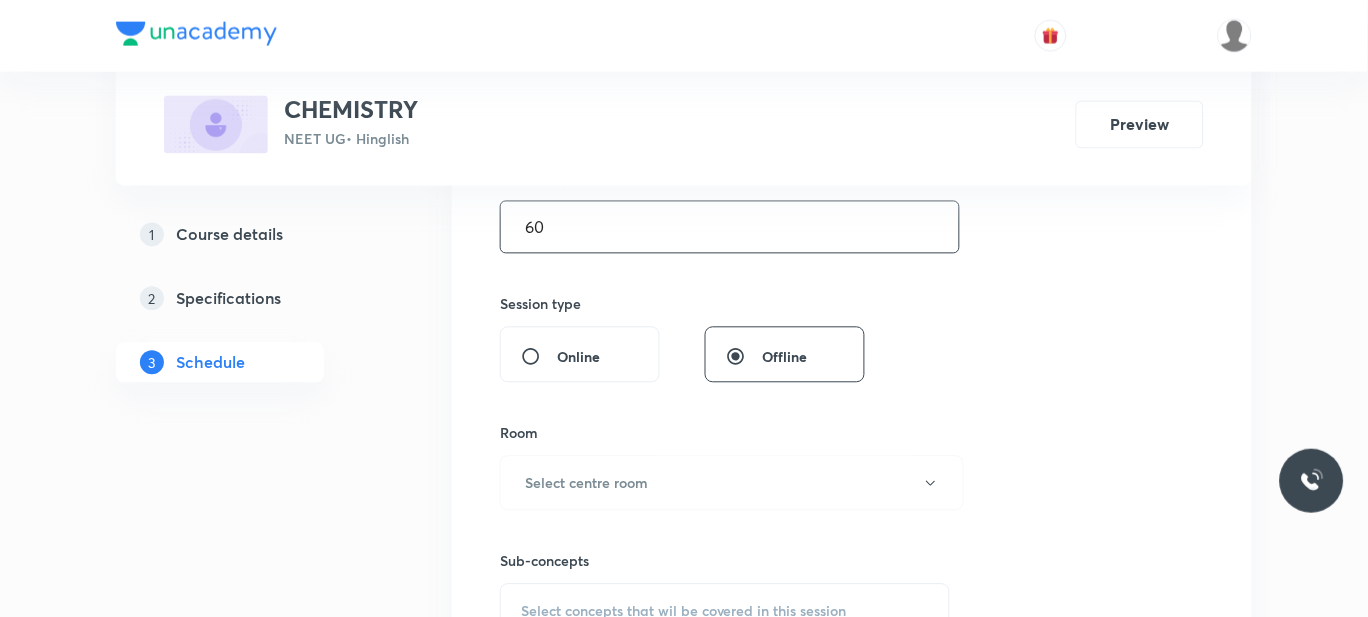 scroll, scrollTop: 650, scrollLeft: 0, axis: vertical 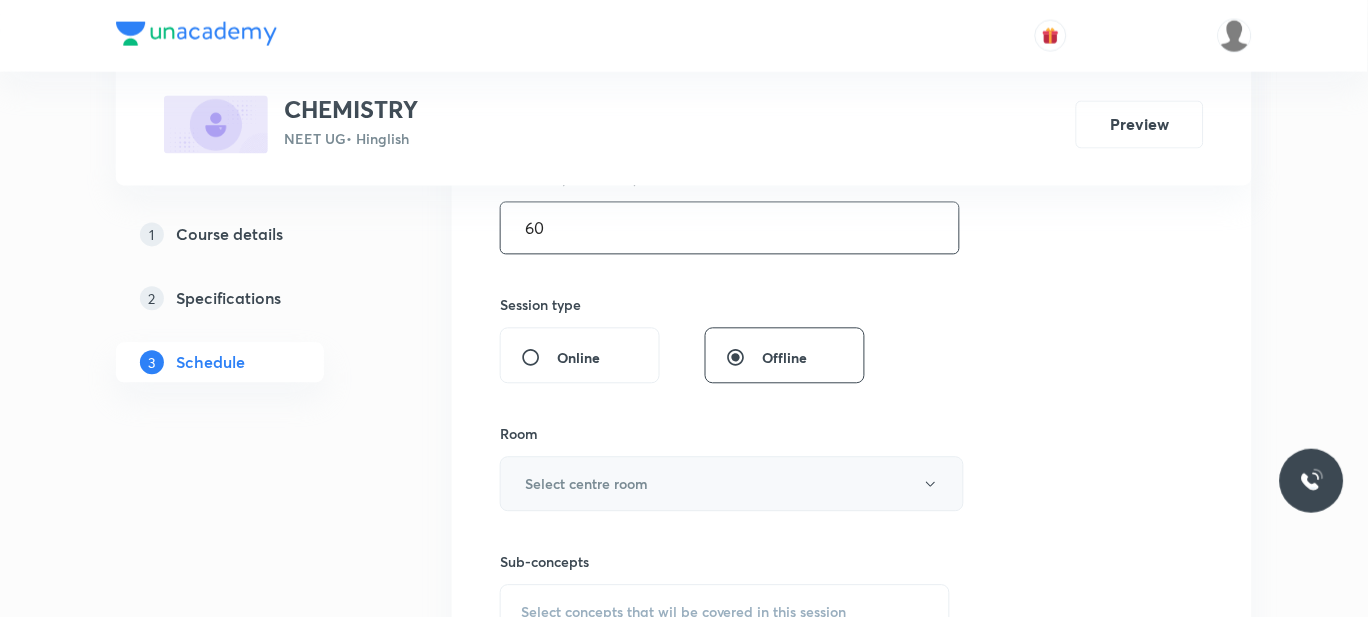 type on "60" 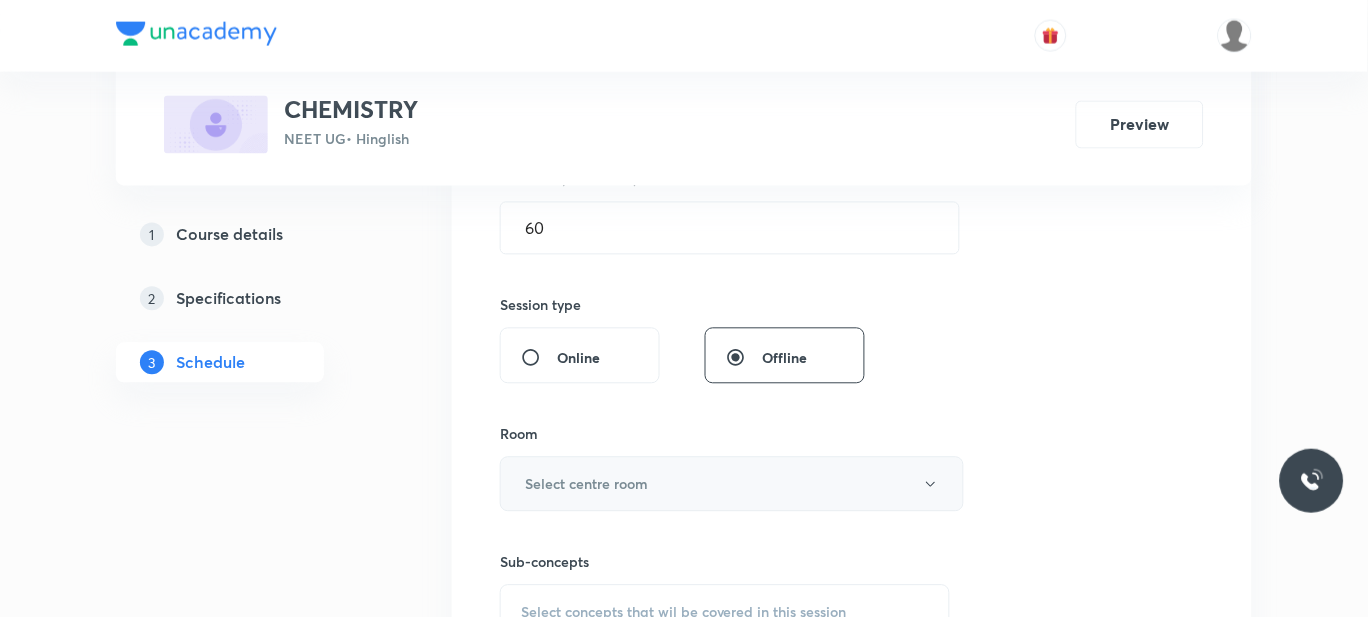 click on "Select centre room" at bounding box center (586, 484) 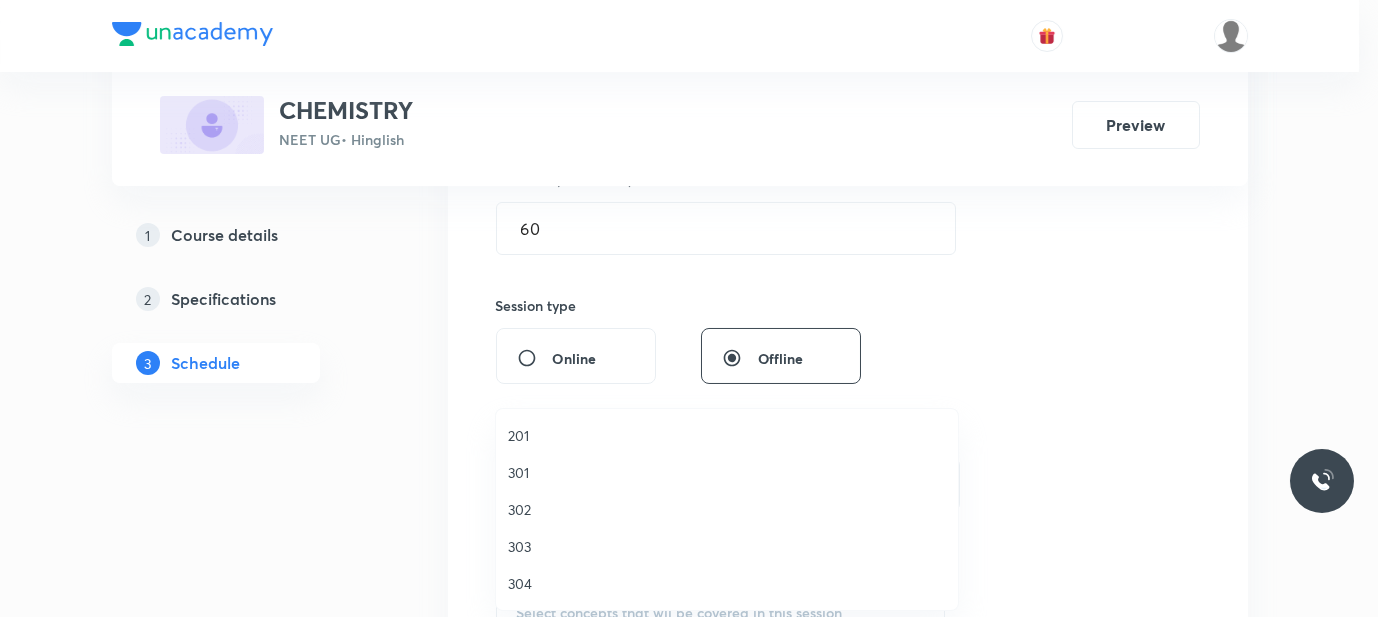 click on "302" at bounding box center [727, 509] 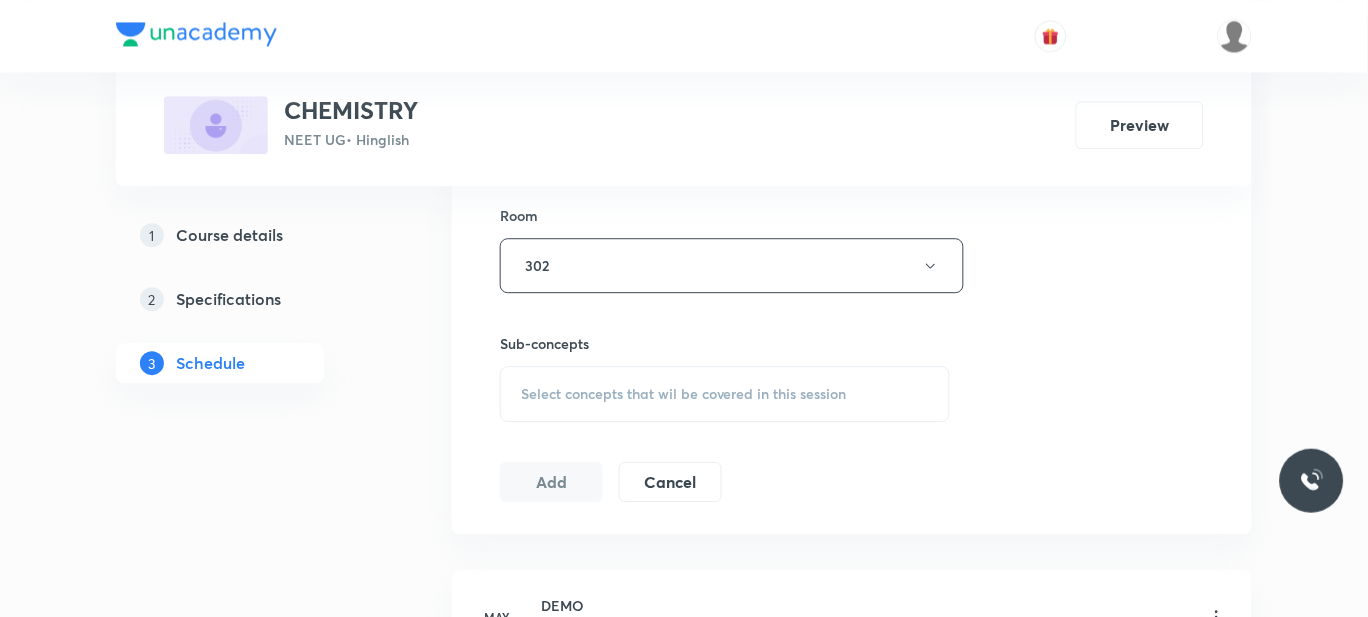 scroll, scrollTop: 873, scrollLeft: 0, axis: vertical 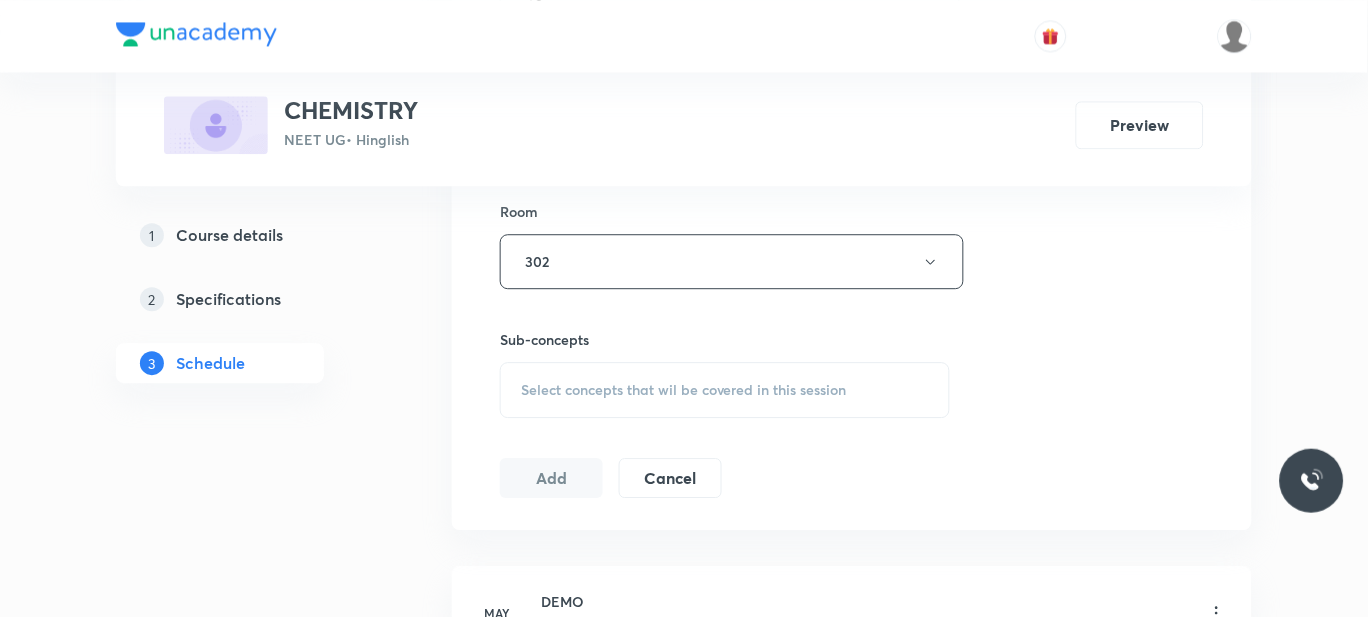 click on "Select concepts that wil be covered in this session" at bounding box center (725, 390) 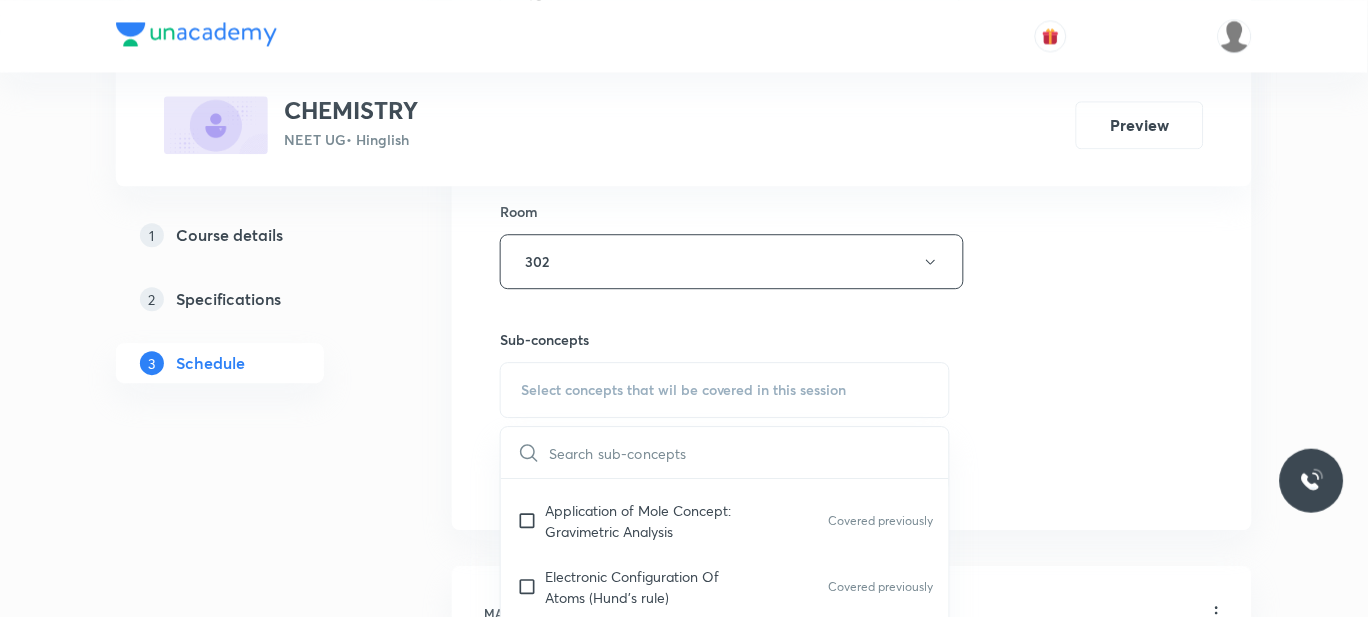 scroll, scrollTop: 347, scrollLeft: 0, axis: vertical 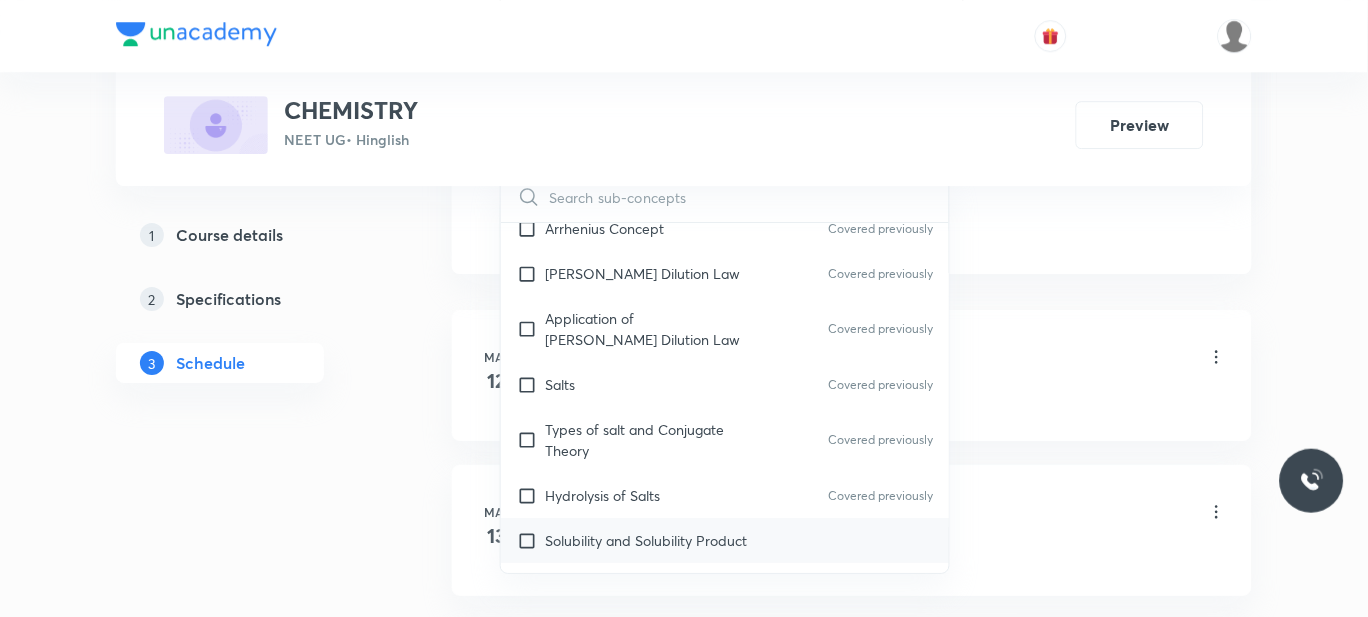 click on "Solubility and Solubility Product" at bounding box center [725, 540] 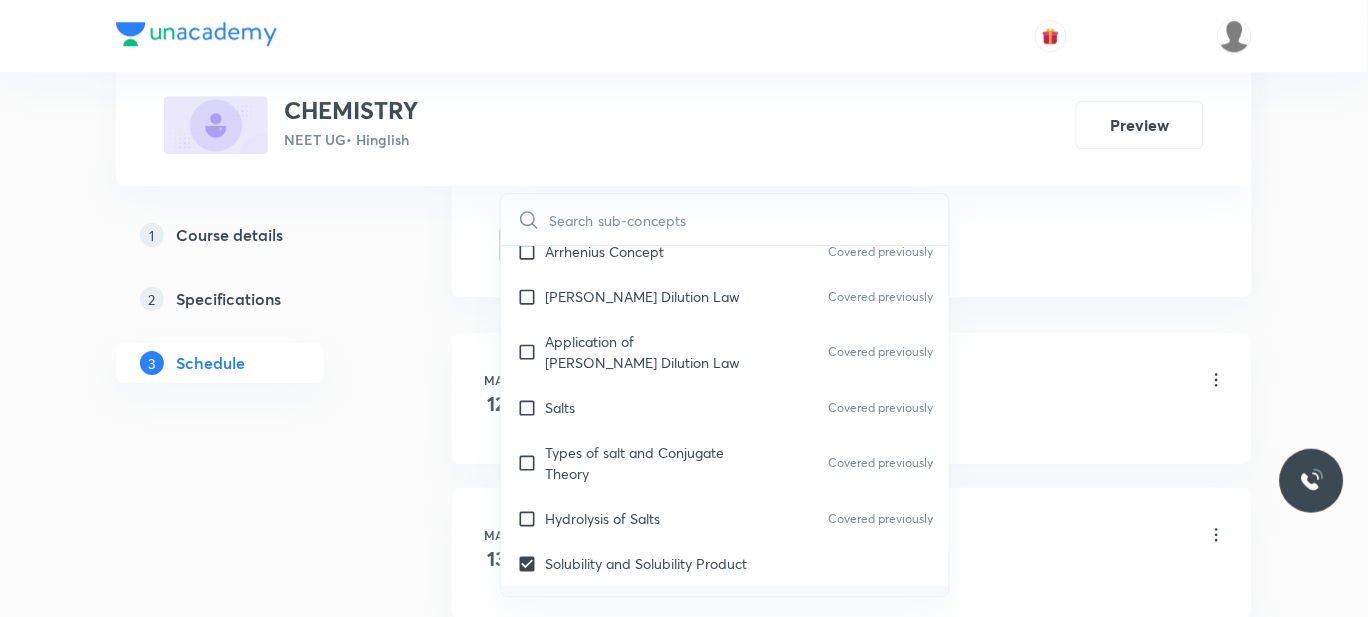 click on "pH" at bounding box center [725, 608] 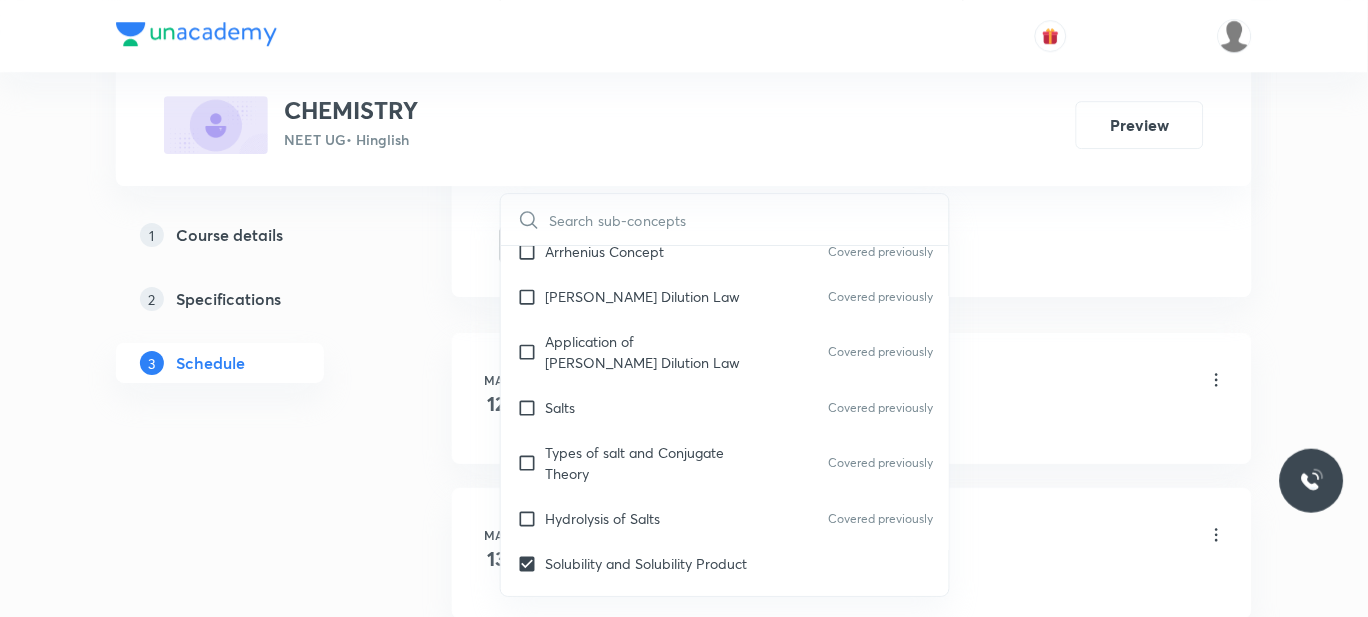 click on "Buffer Capacity" at bounding box center (725, 653) 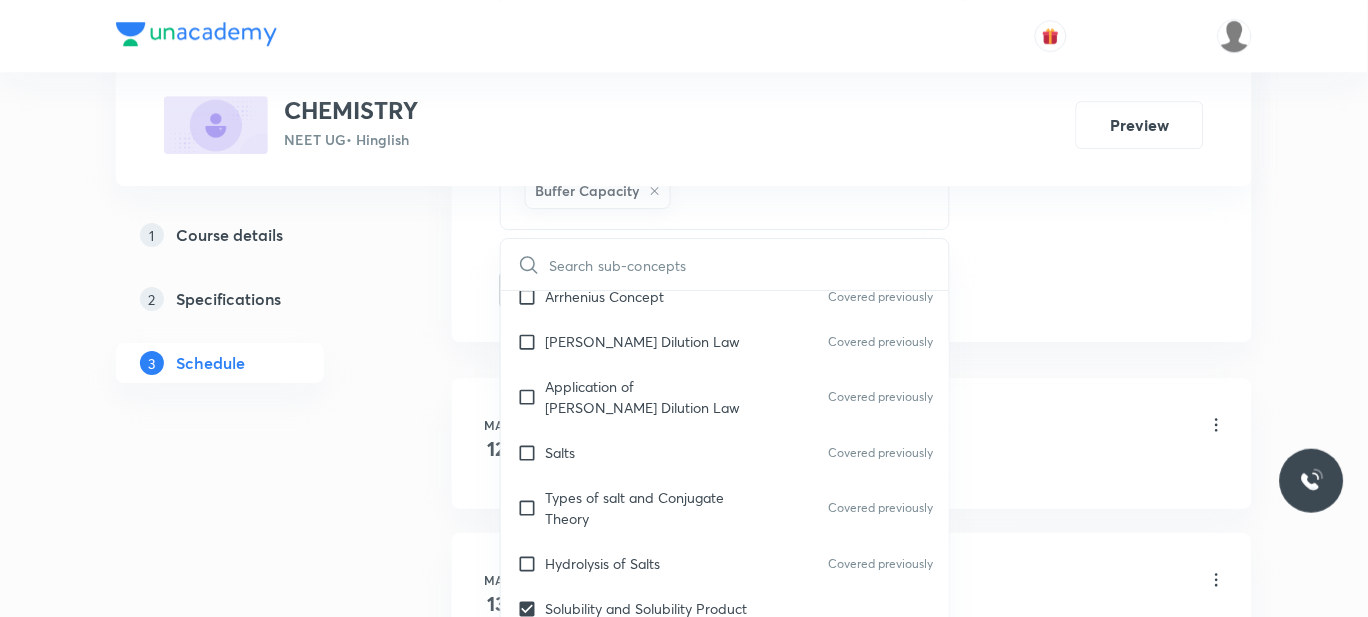 click on "Indicator" at bounding box center [573, 743] 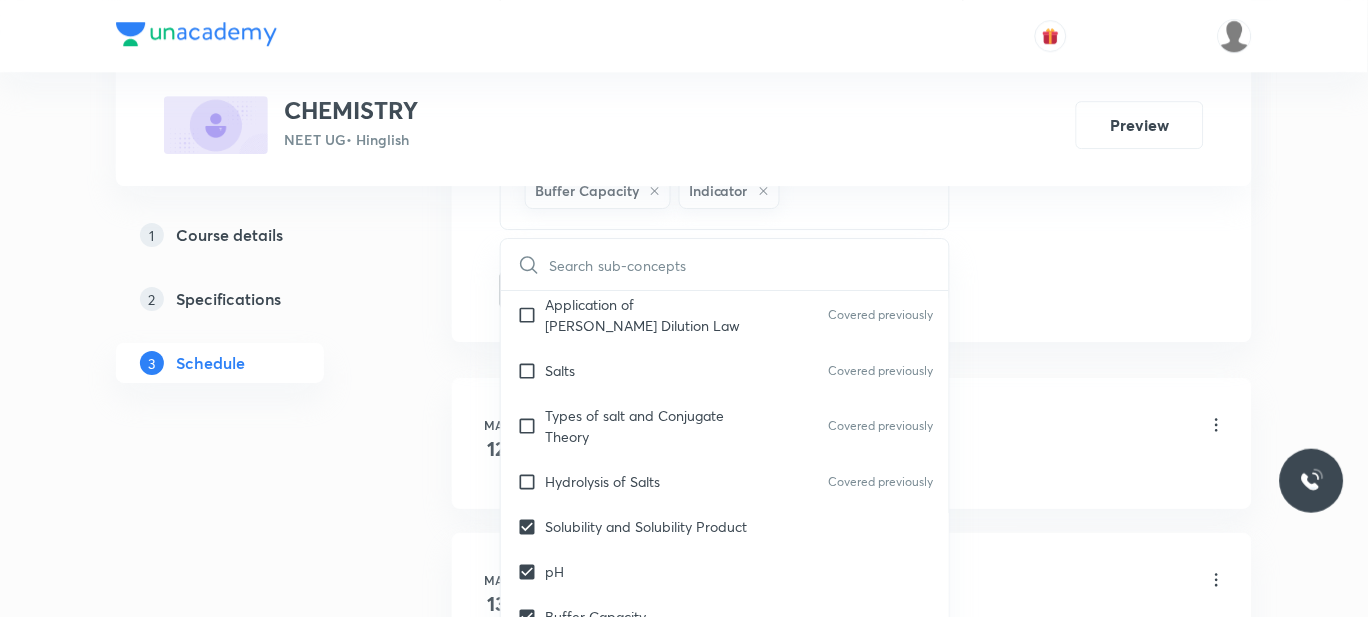 scroll, scrollTop: 8422, scrollLeft: 0, axis: vertical 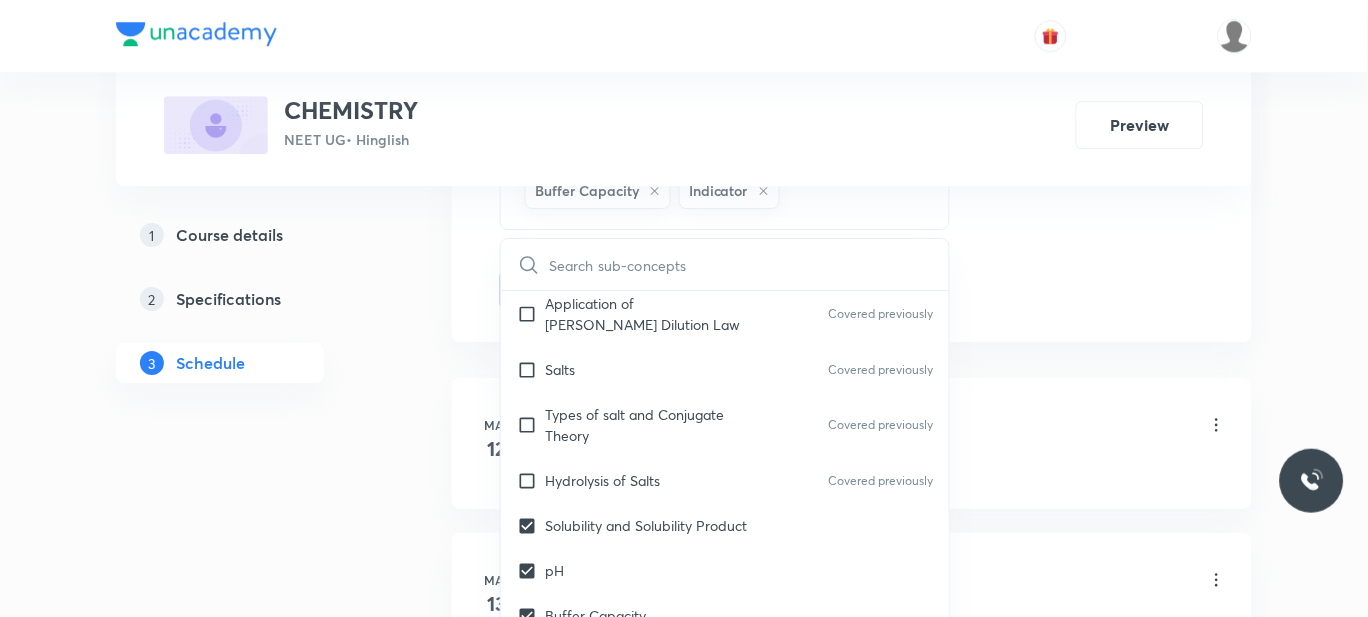 click on "Acid and Base" at bounding box center (725, 705) 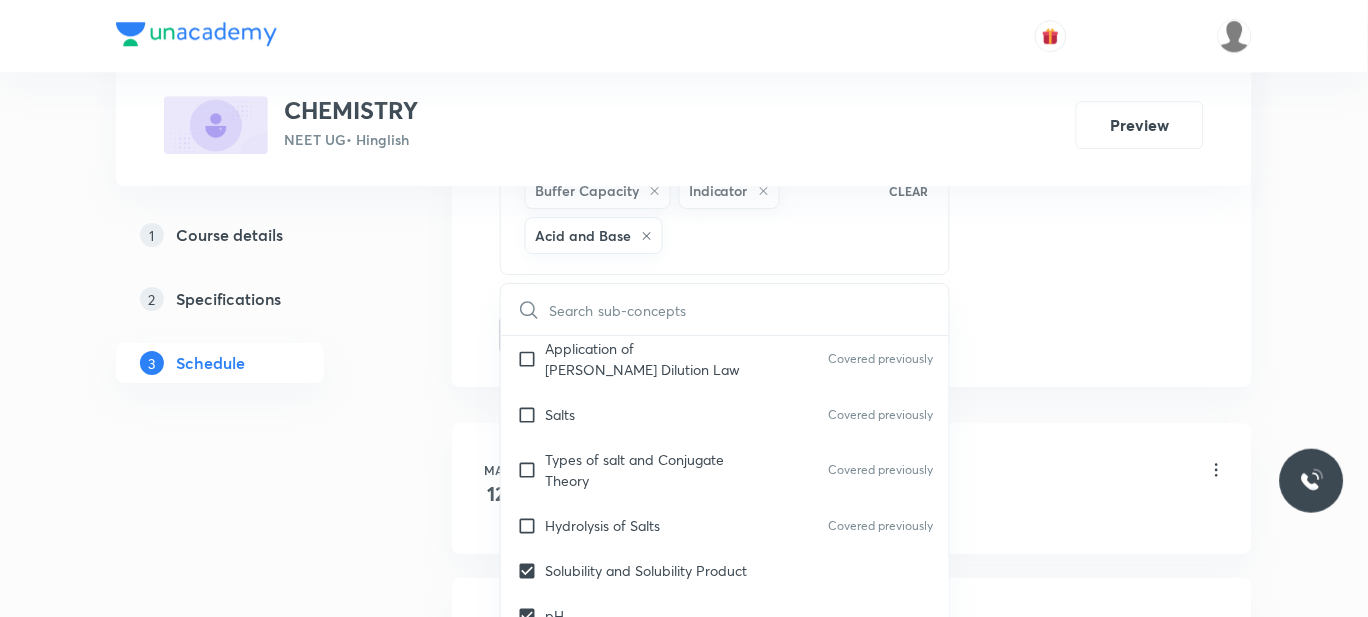 click on "Plus Courses CHEMISTRY NEET UG  • Hinglish Preview 1 Course details 2 Specifications 3 Schedule Schedule 39  classes Session  40 Live class Session title 20/99 D & F BLOCK ELEMENTS ​ Schedule for [DATE] 1:45 PM ​ Duration (in minutes) 60 ​   Session type Online Offline Room 302 Sub-concepts Solubility and Solubility Product pH Buffer Capacity Indicator Acid and Base CLEAR ​ General Topics & Mole Concept Basic Concepts Mole – Basic Introduction Covered previously Percentage Composition Covered previously Stoichiometry Covered previously Principle of Atom Conservation (POAC) Covered previously Relation between Stoichiometric Quantities Covered previously Application of Mole Concept: Gravimetric Analysis Covered previously Electronic Configuration Of Atoms (Hund's rule) Covered previously  Quantum Numbers (Magnetic Quantum no.) Covered previously Quantum Numbers([PERSON_NAME] Exclusion law) Covered previously Mean [MEDICAL_DATA] Mass or Molecular Mass Covered previously Covered previously Covered previously" at bounding box center (684, 3069) 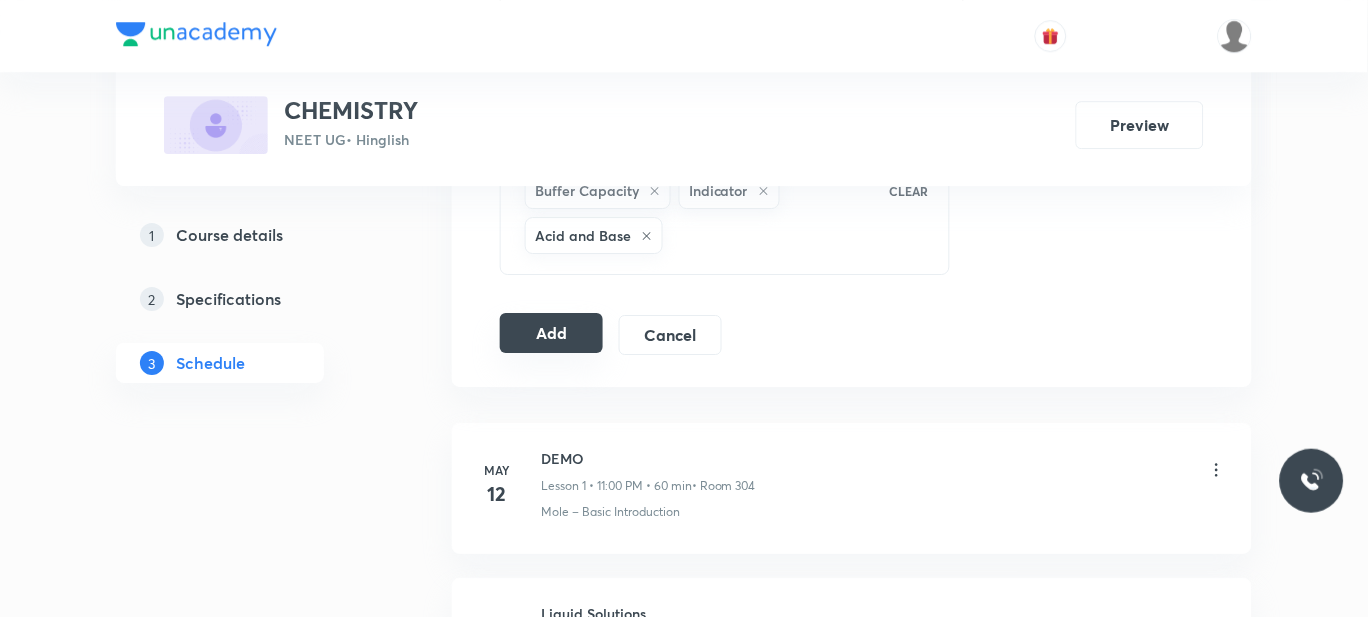 click on "Add" at bounding box center (551, 333) 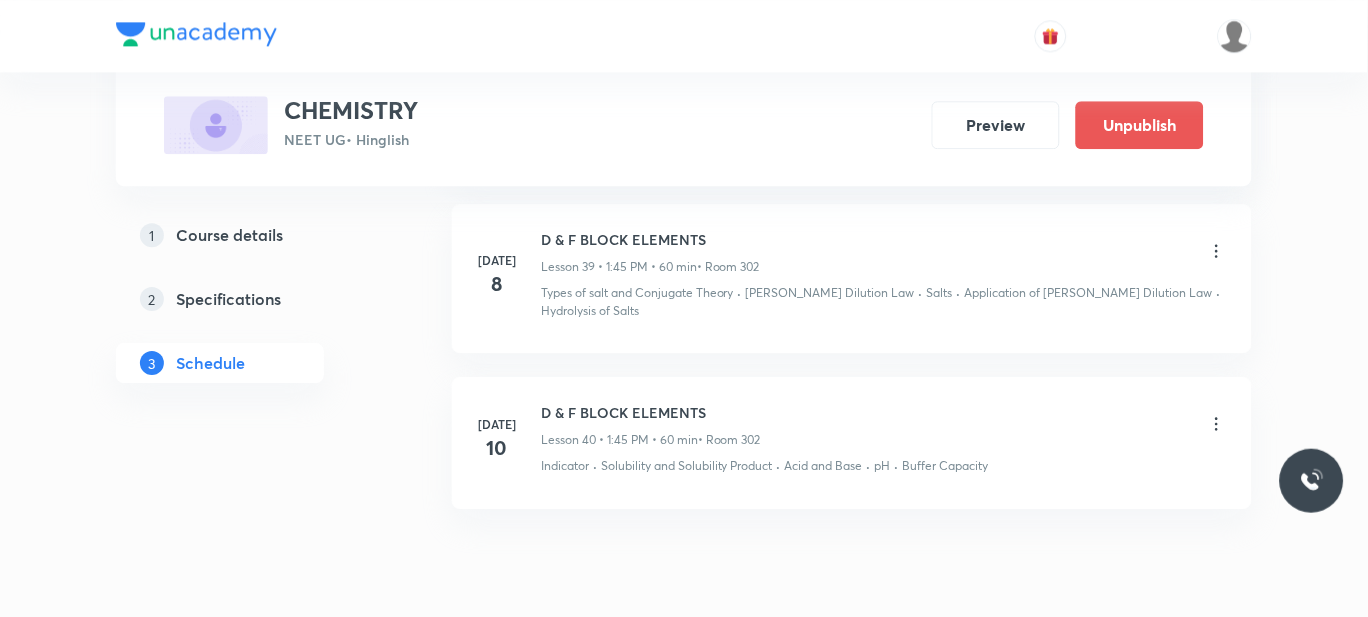 scroll, scrollTop: 6806, scrollLeft: 0, axis: vertical 